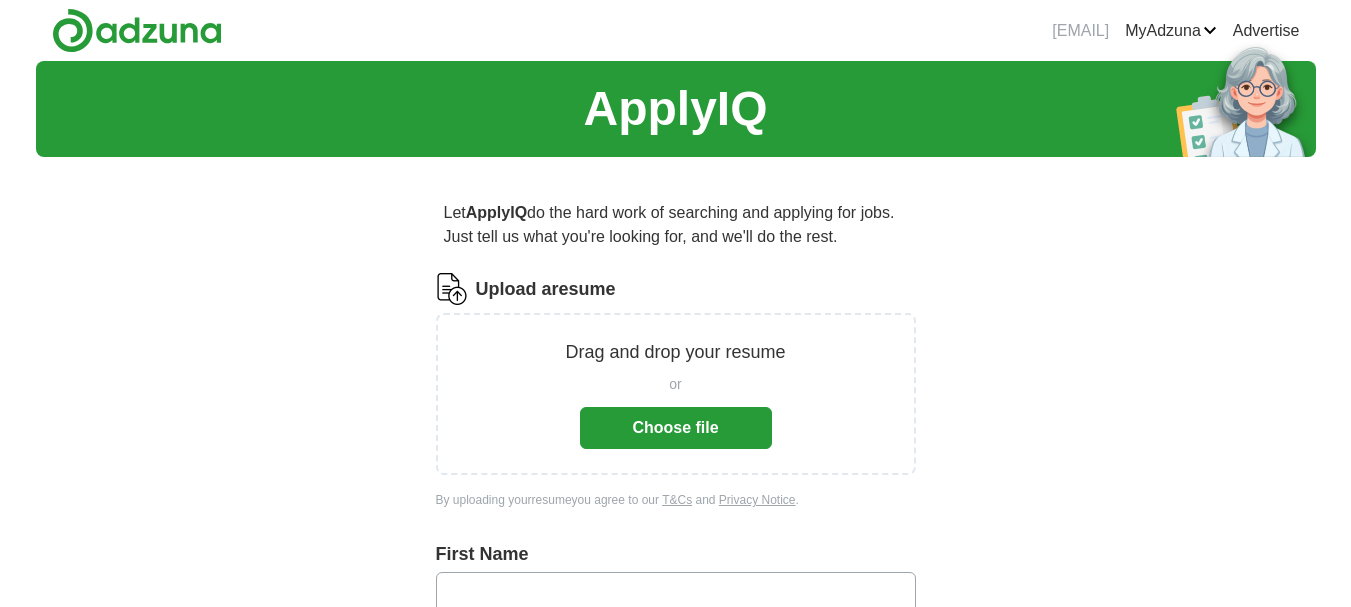 scroll, scrollTop: 0, scrollLeft: 0, axis: both 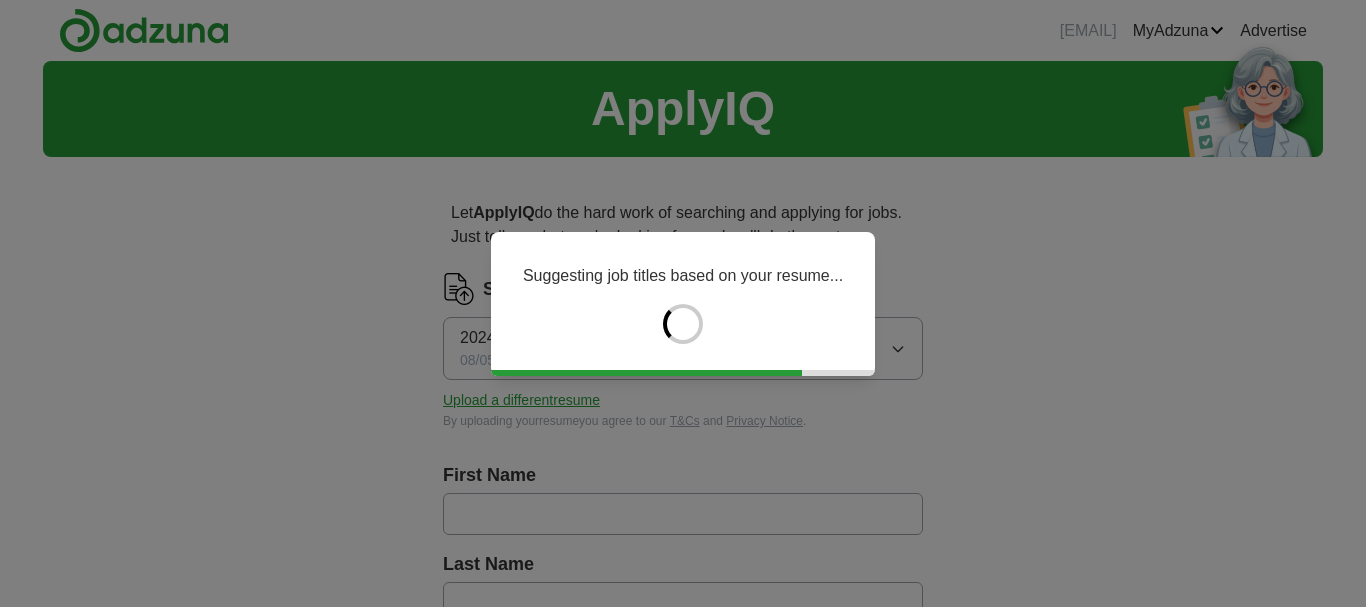 type on "*******" 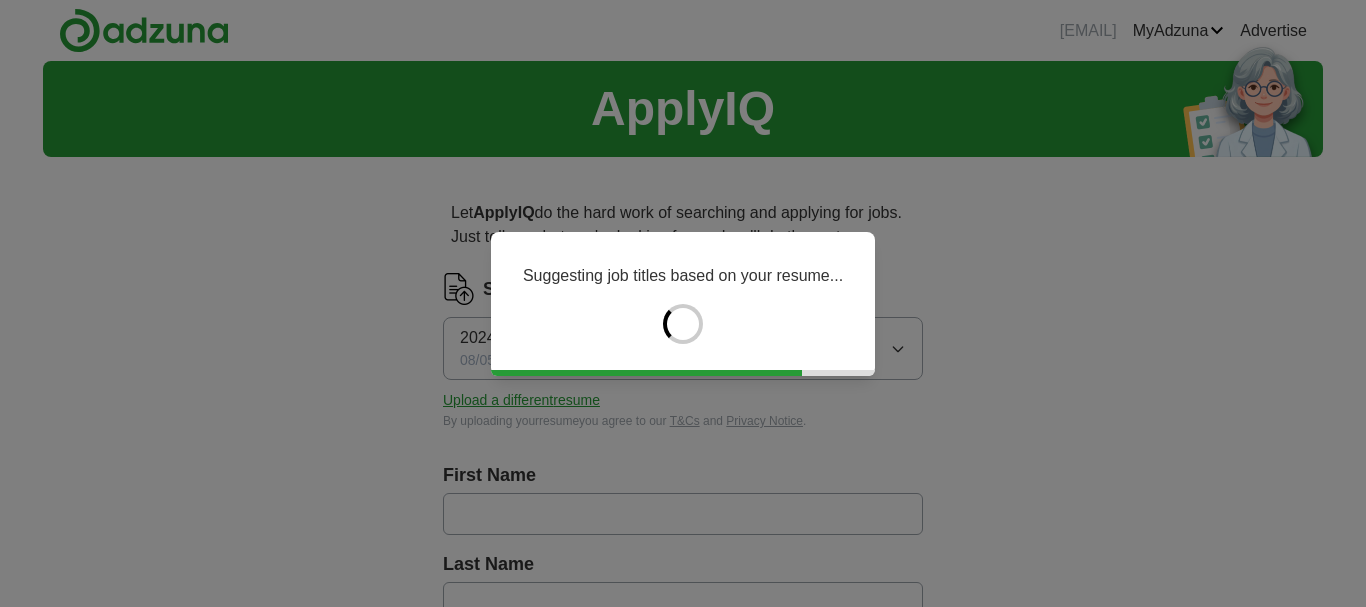 type on "*****" 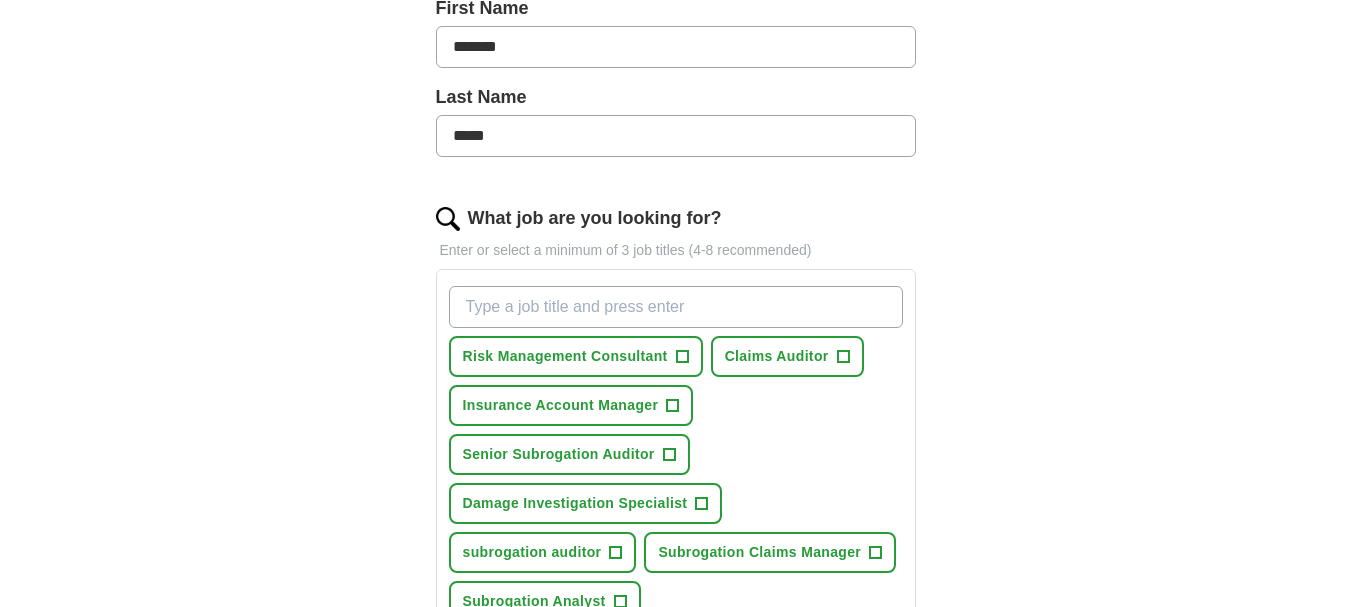scroll, scrollTop: 533, scrollLeft: 0, axis: vertical 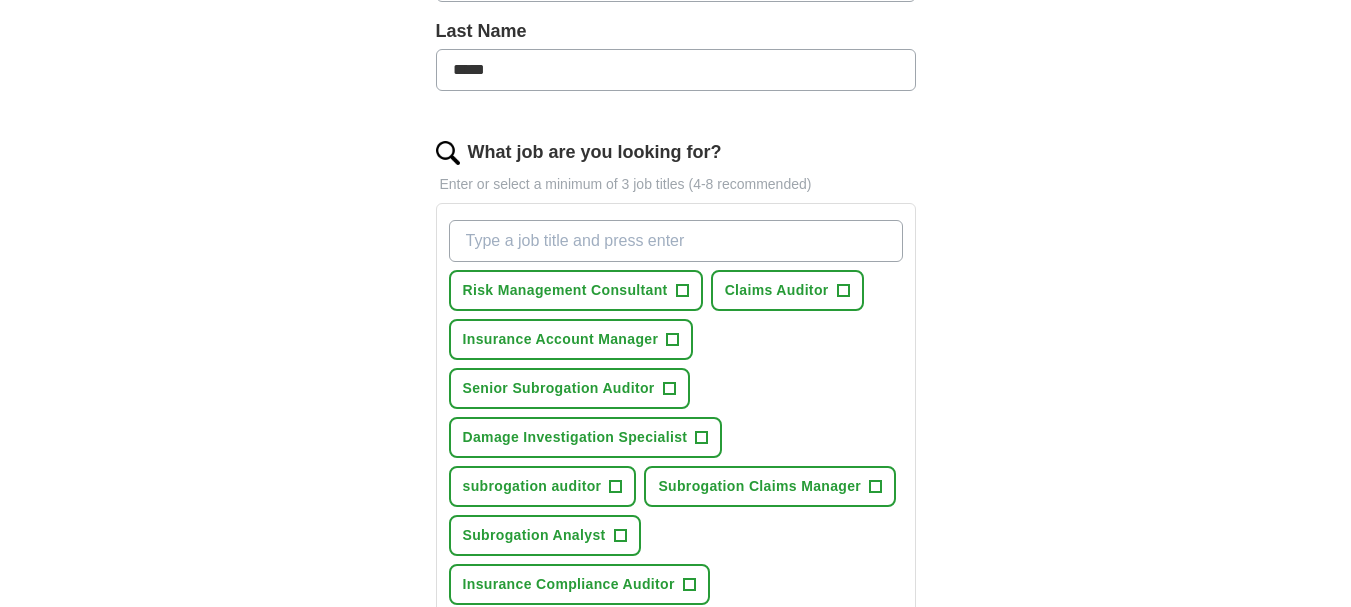 click on "What job are you looking for?" at bounding box center (676, 241) 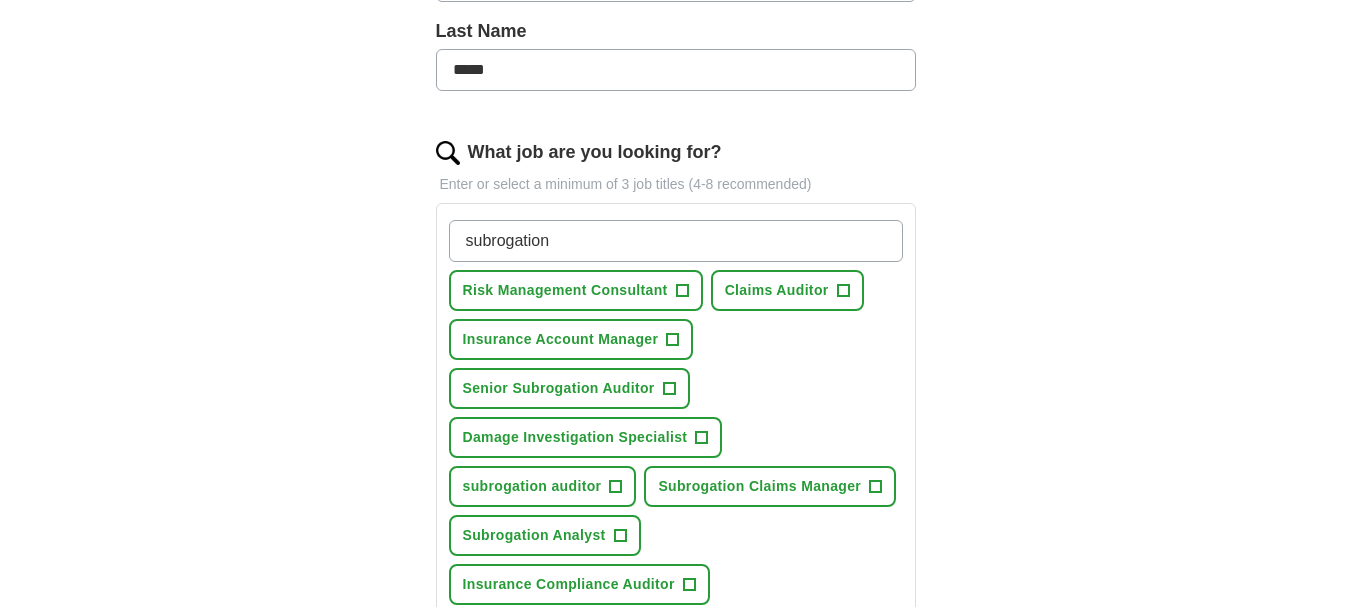 type on "subrogation" 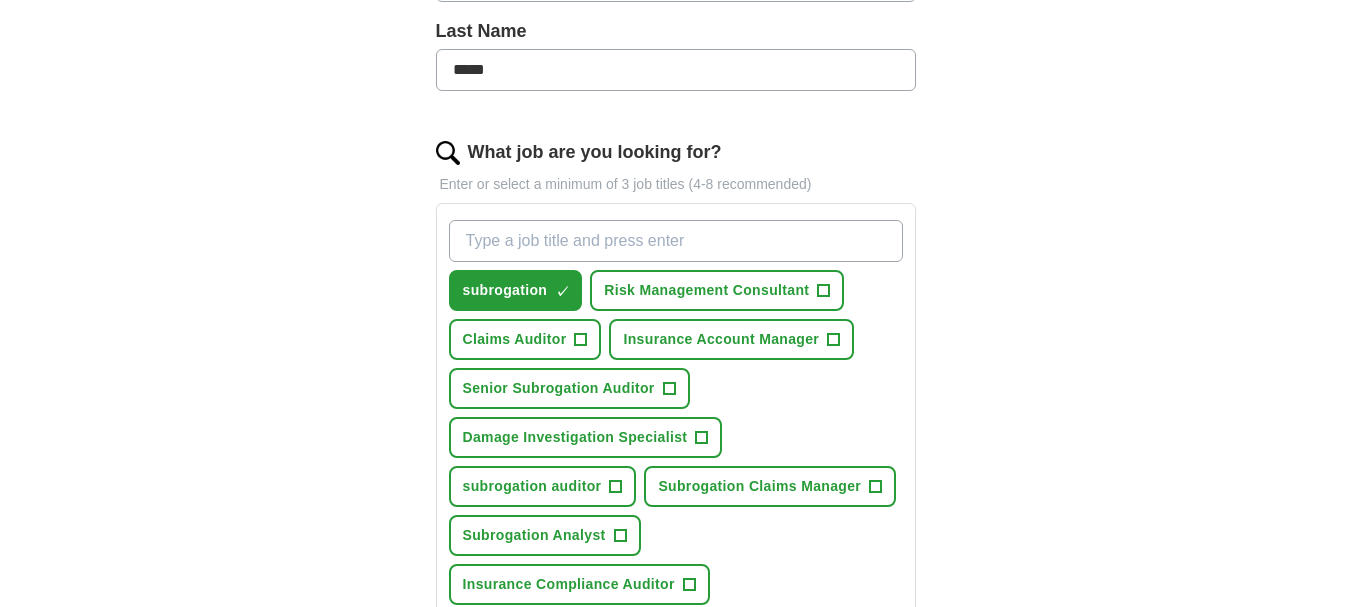 click on "What job are you looking for?" at bounding box center [676, 241] 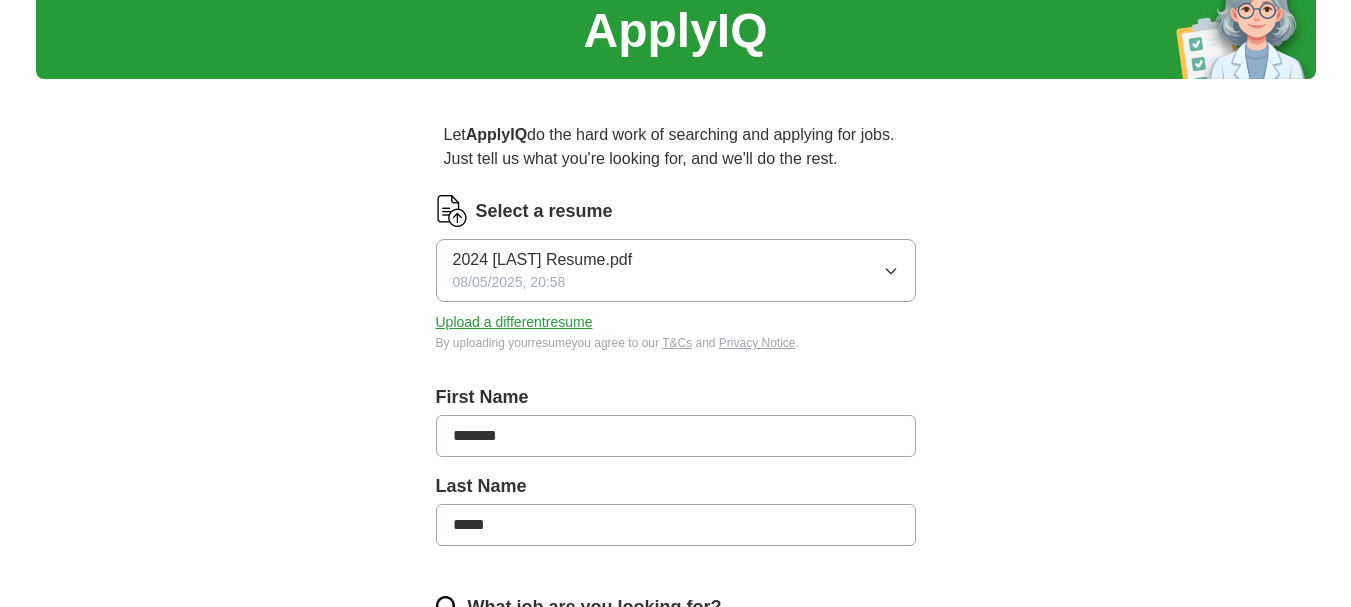 scroll, scrollTop: 0, scrollLeft: 0, axis: both 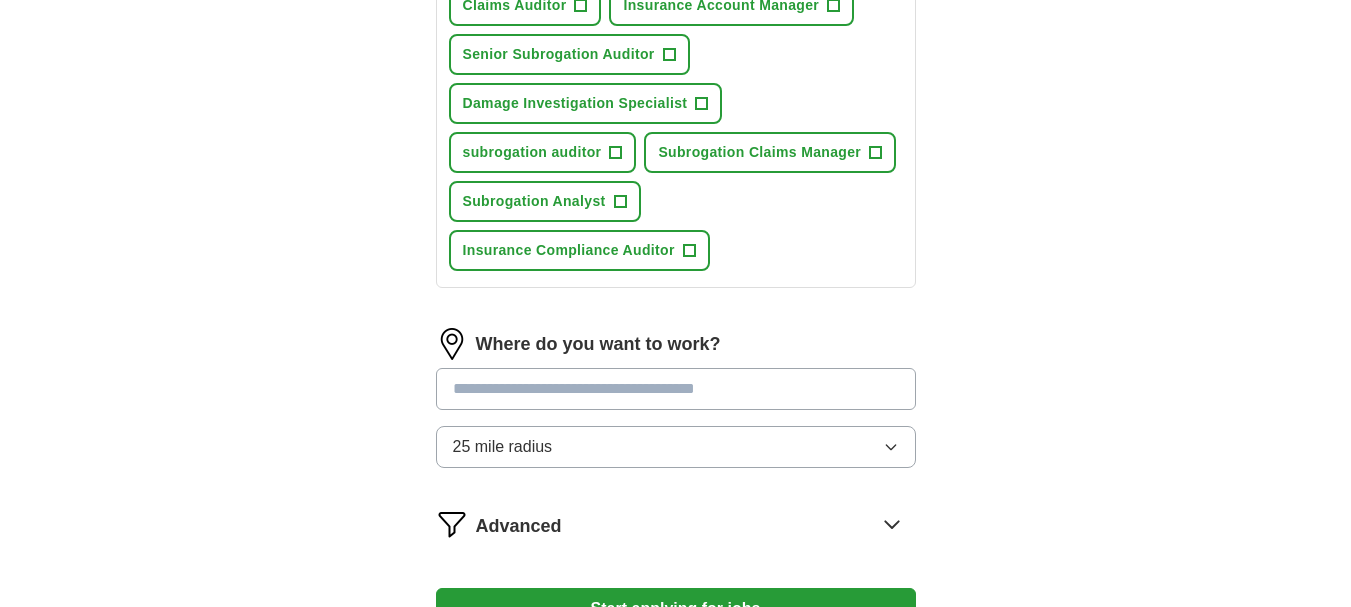 click on "Where do you want to work? 25 mile radius" at bounding box center [676, 406] 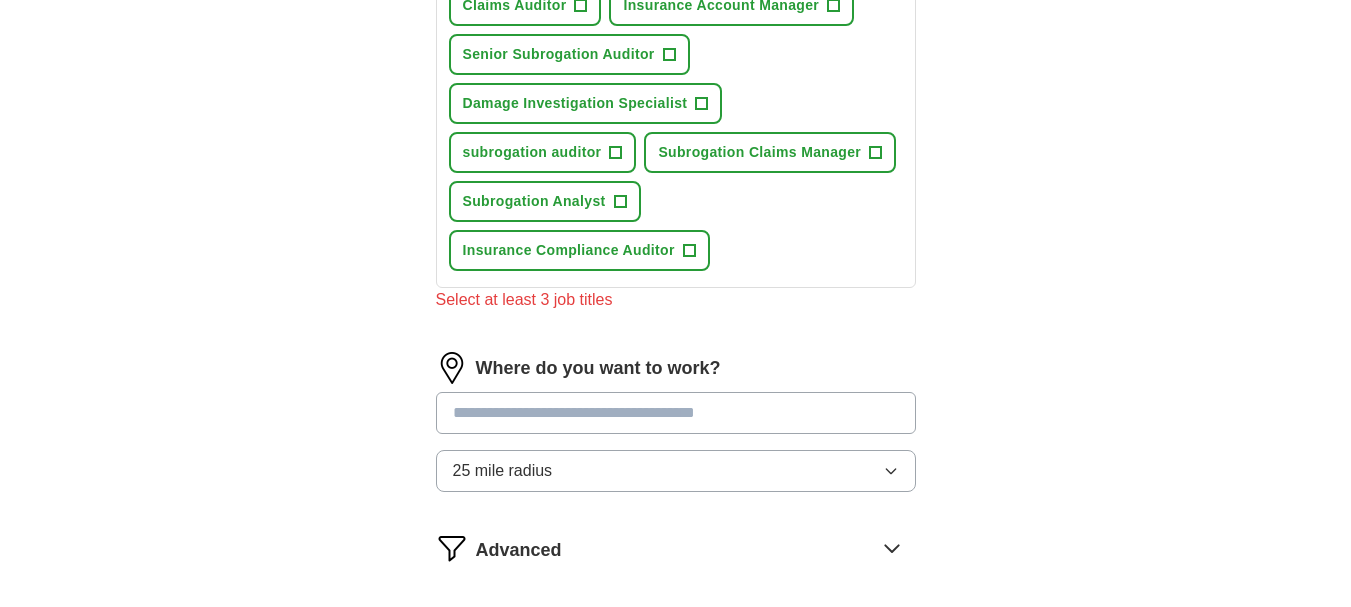 click at bounding box center [676, 413] 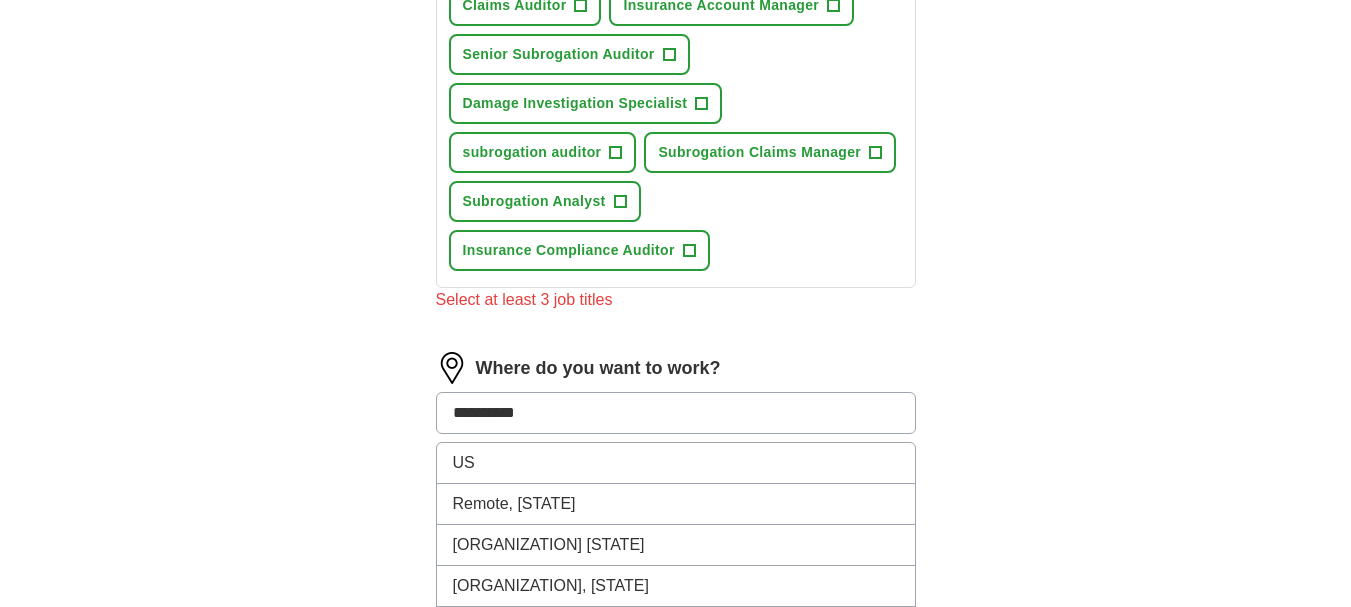 type on "**********" 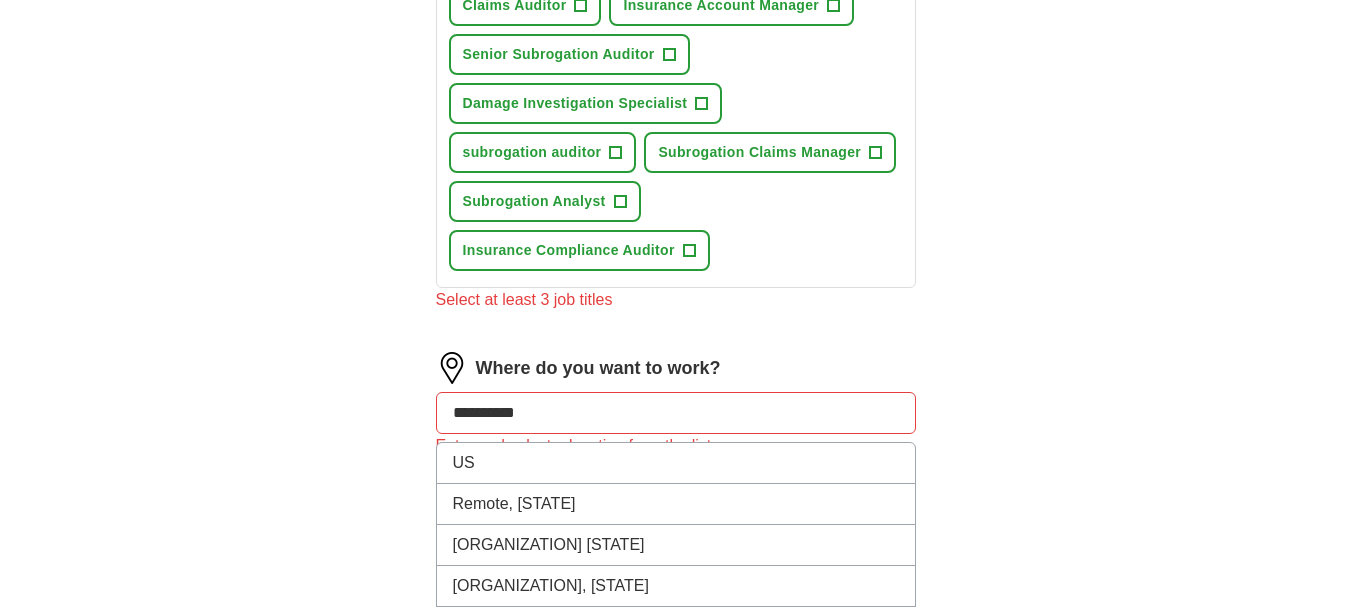click on "**********" at bounding box center (676, 413) 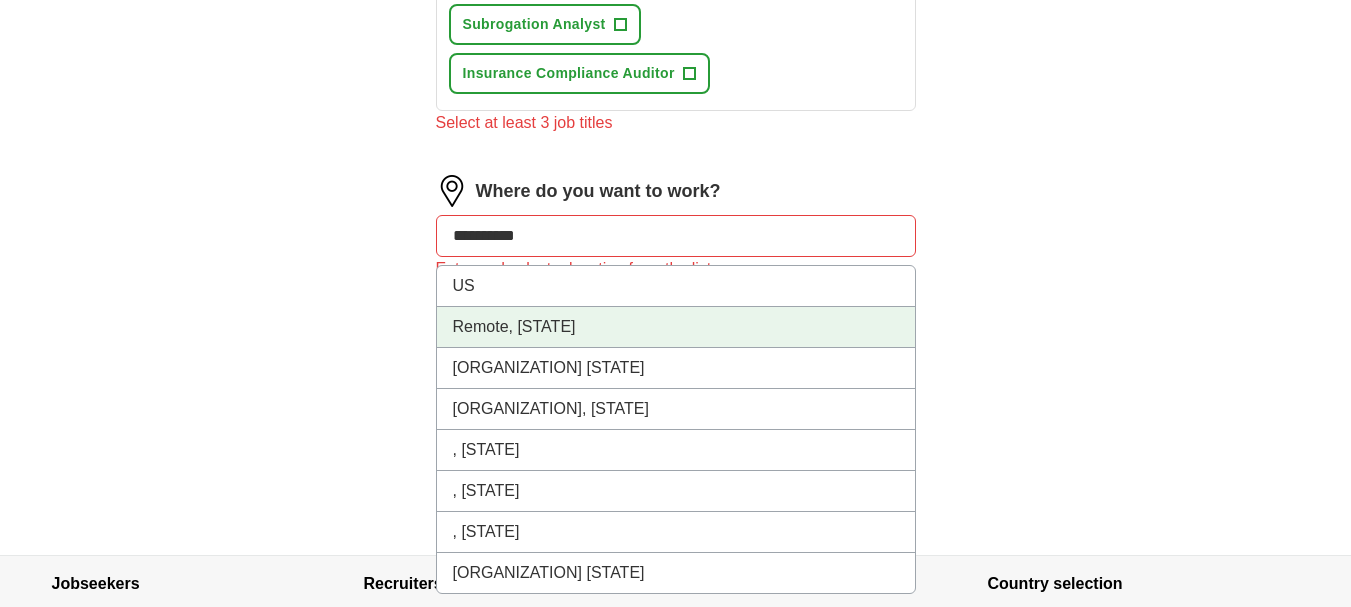 scroll, scrollTop: 1067, scrollLeft: 0, axis: vertical 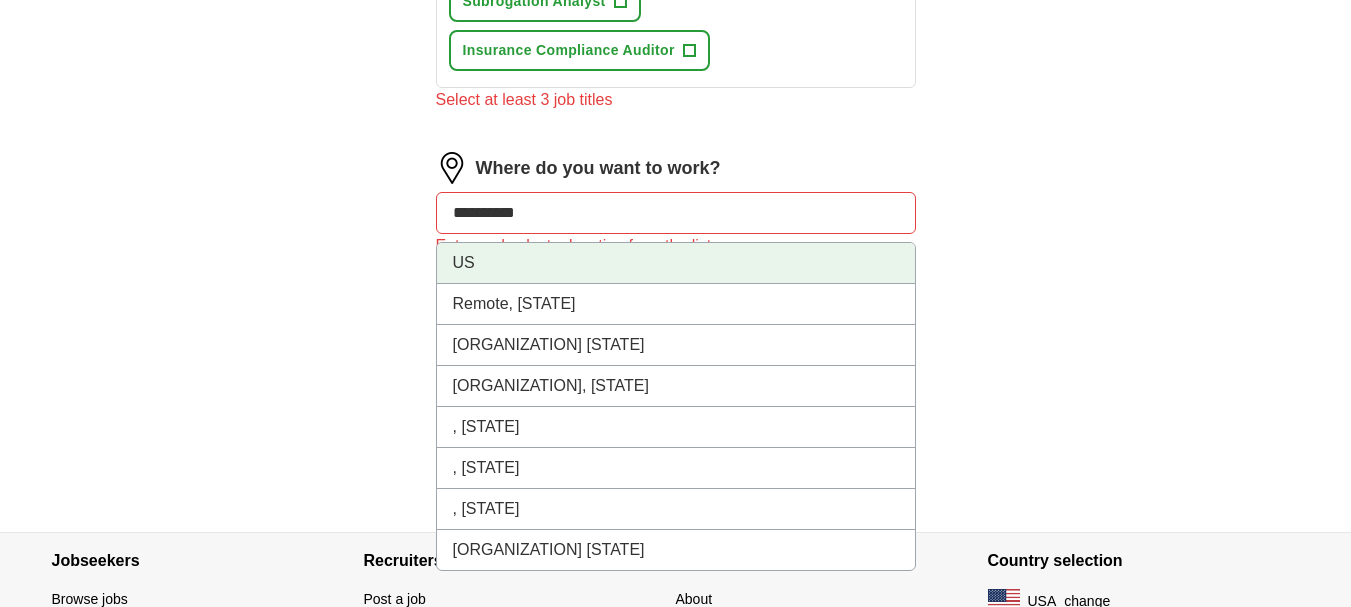 click on "US" at bounding box center [676, 263] 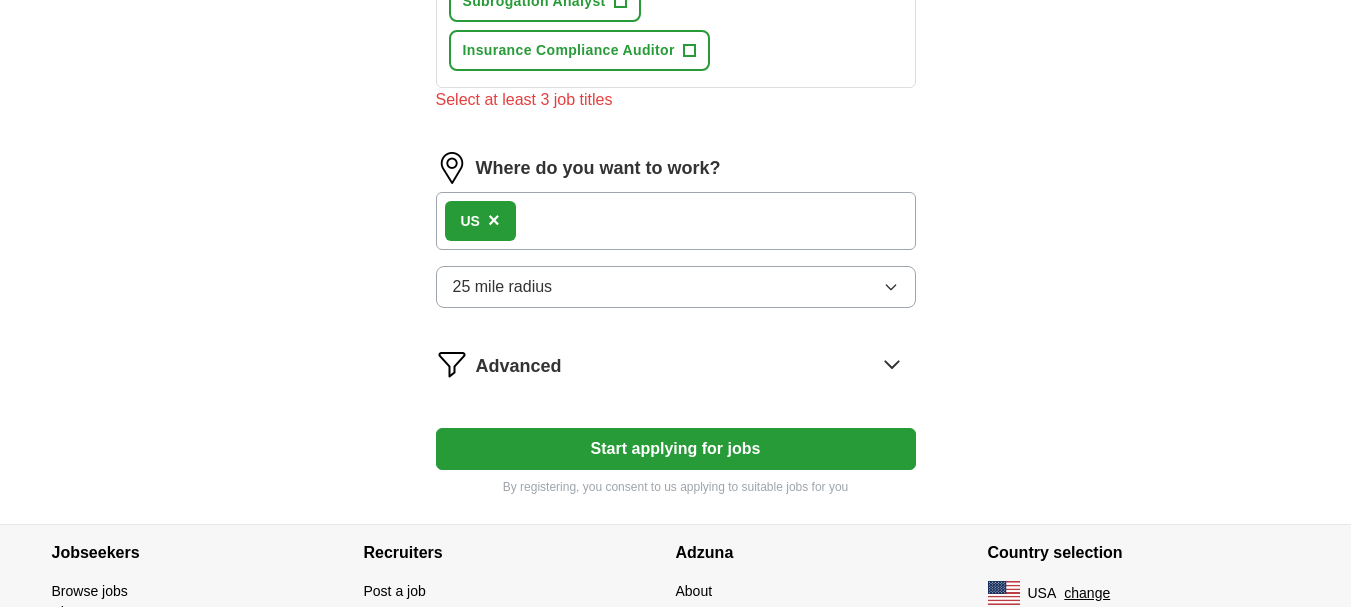 click on "Start applying for jobs" at bounding box center (676, 449) 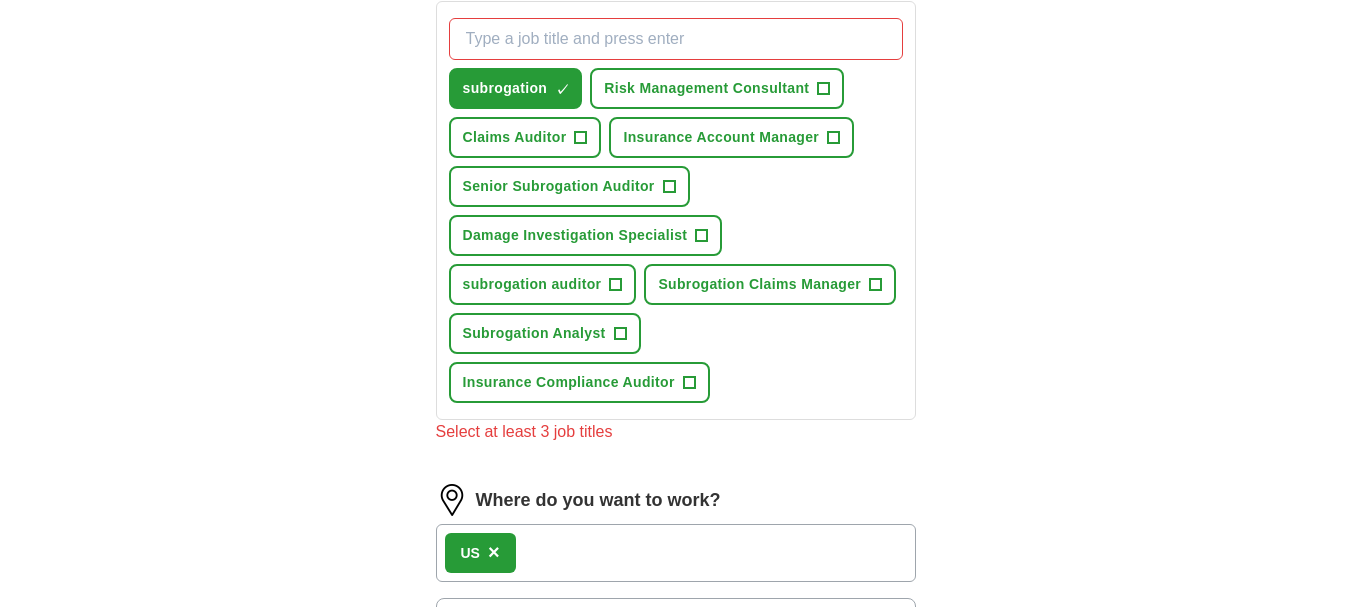 scroll, scrollTop: 733, scrollLeft: 0, axis: vertical 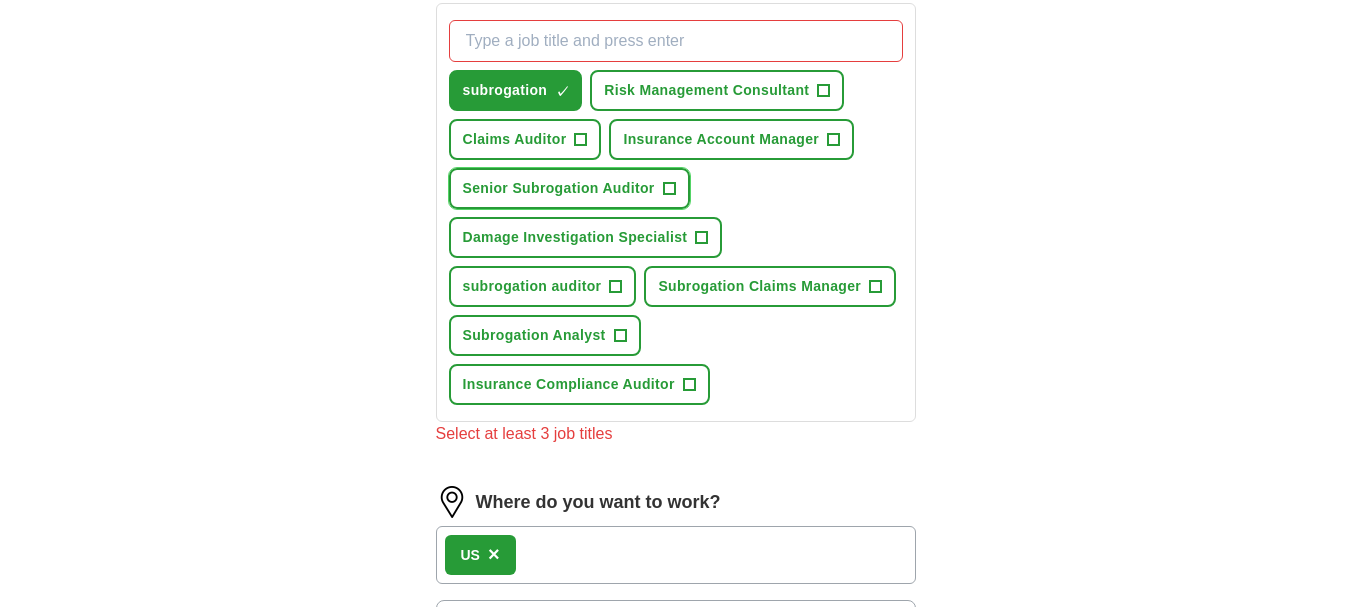 click on "+" at bounding box center (669, 189) 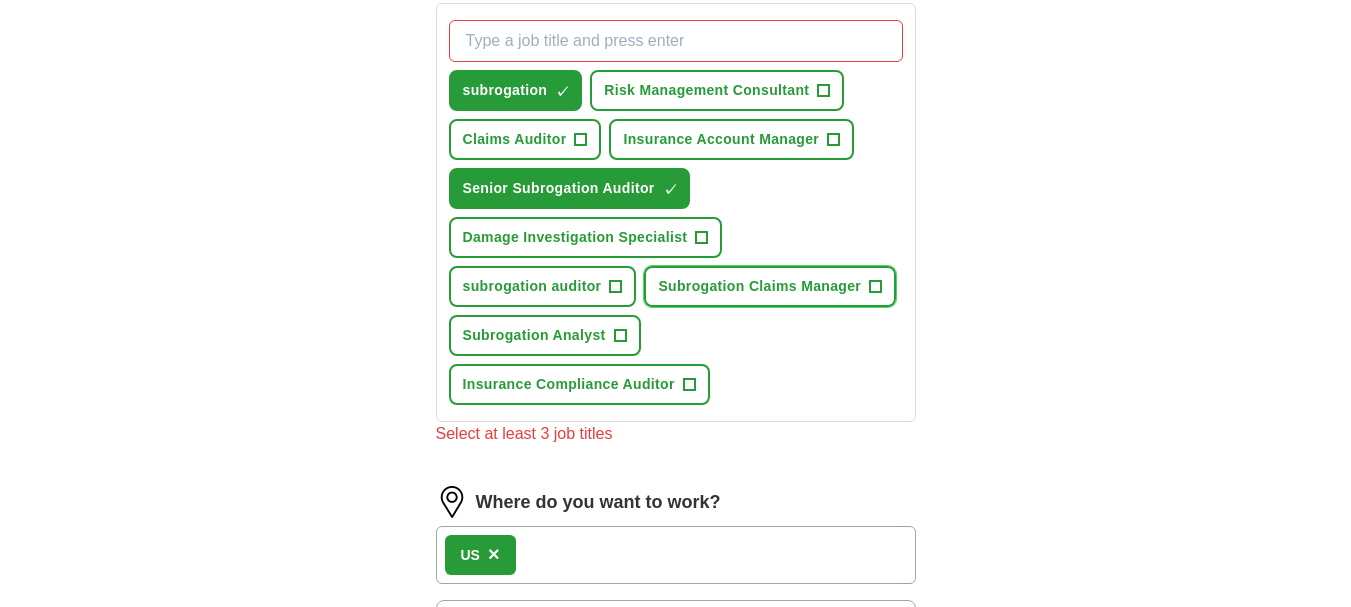 click on "+" at bounding box center [876, 287] 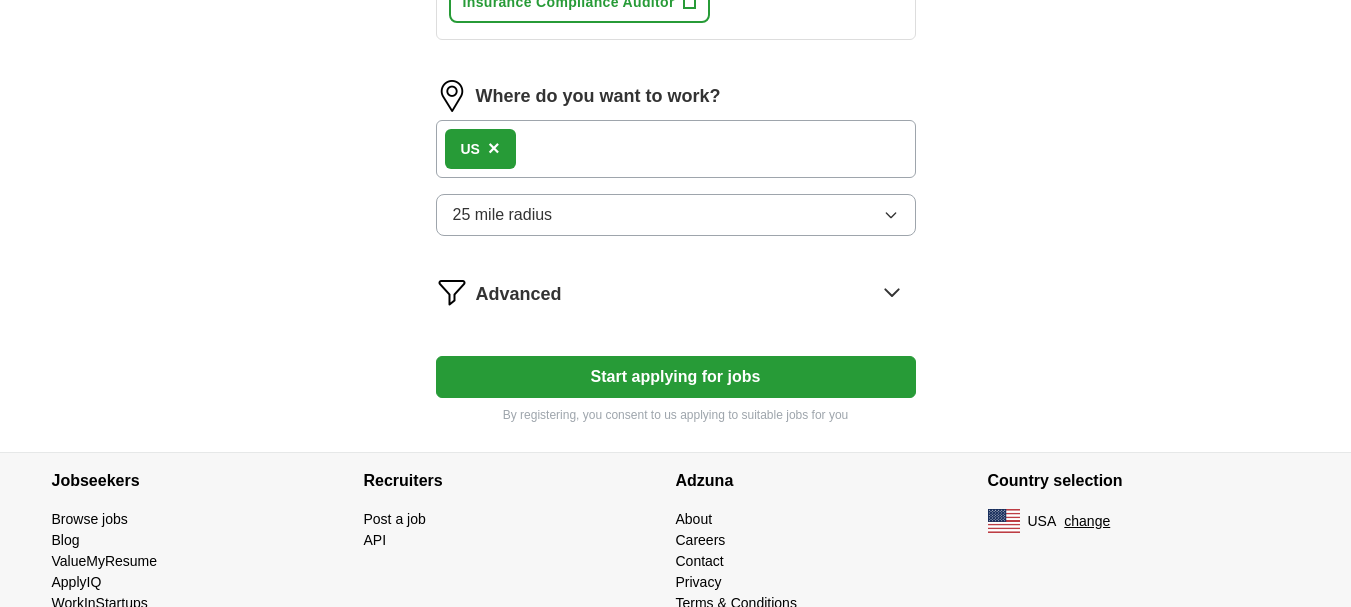scroll, scrollTop: 1133, scrollLeft: 0, axis: vertical 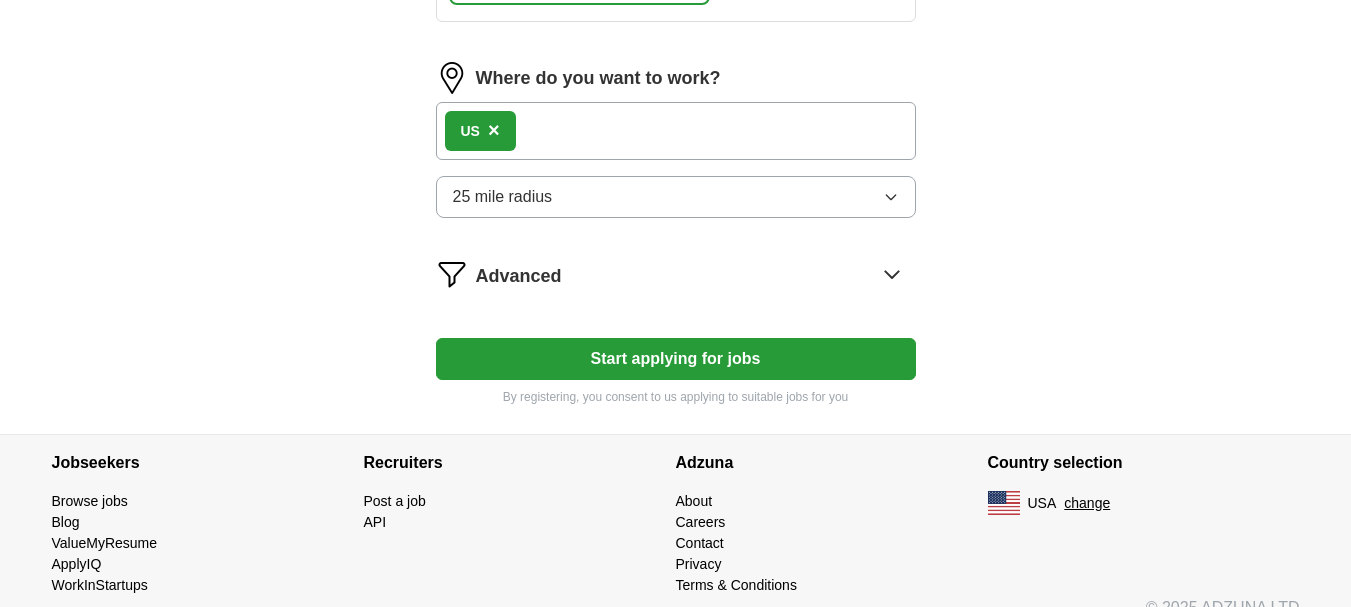 click on "Start applying for jobs" at bounding box center [676, 359] 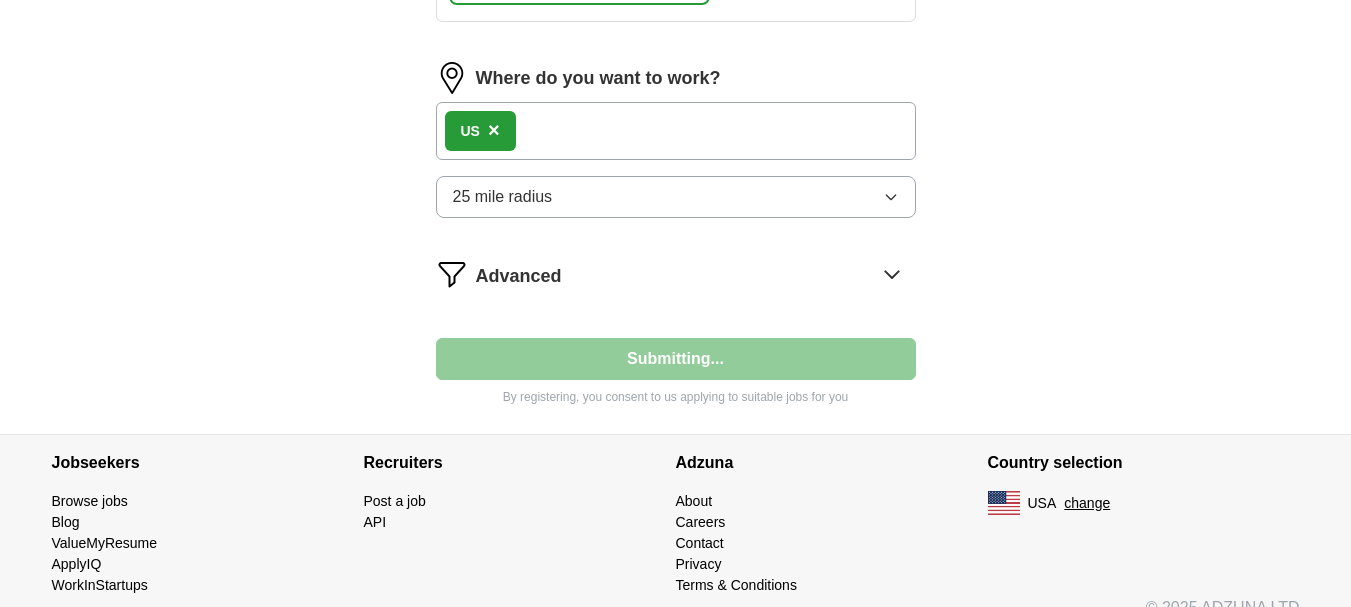 select on "**" 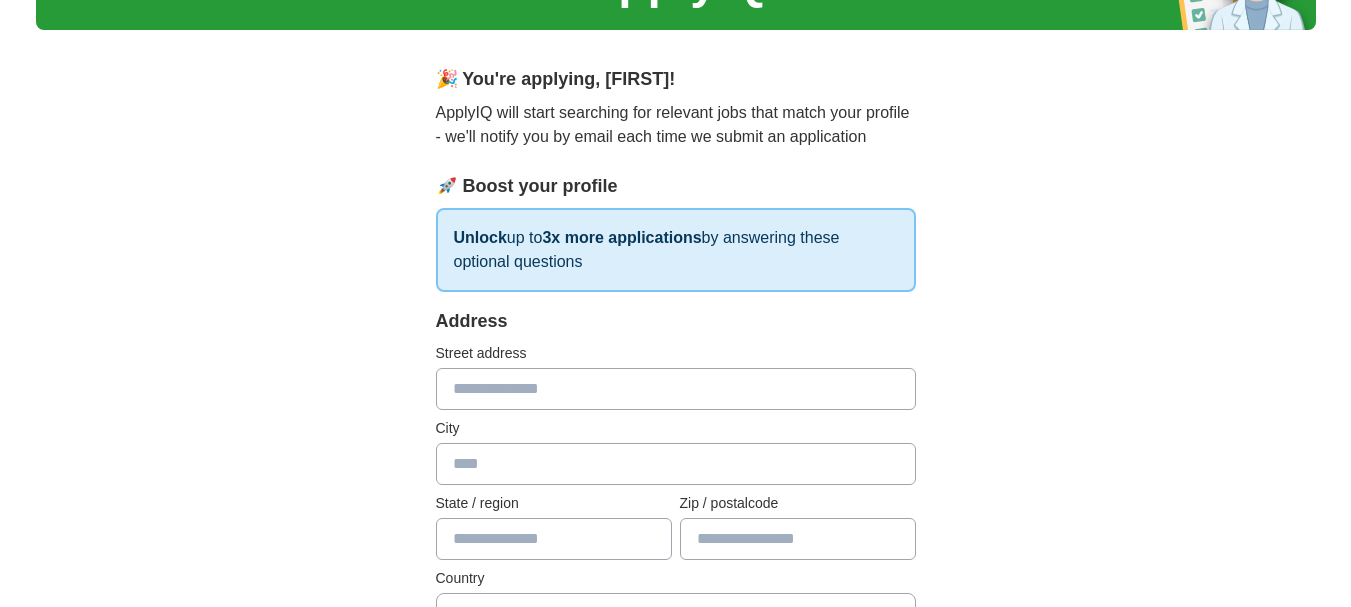 scroll, scrollTop: 133, scrollLeft: 0, axis: vertical 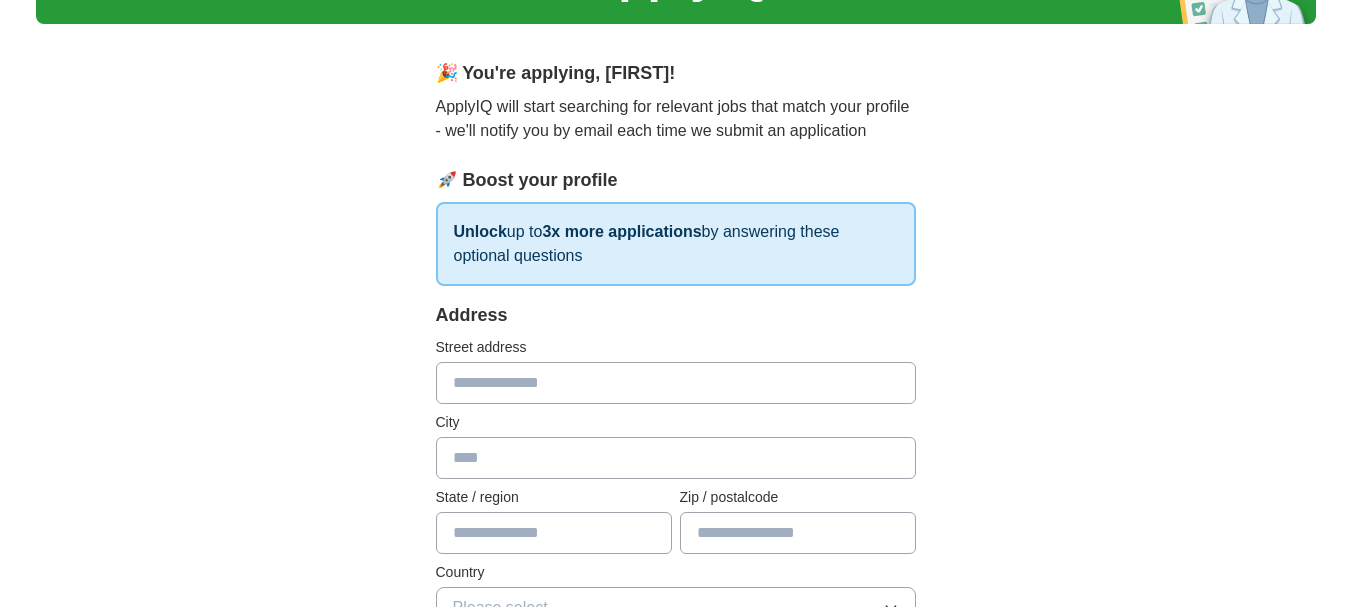 click at bounding box center (676, 383) 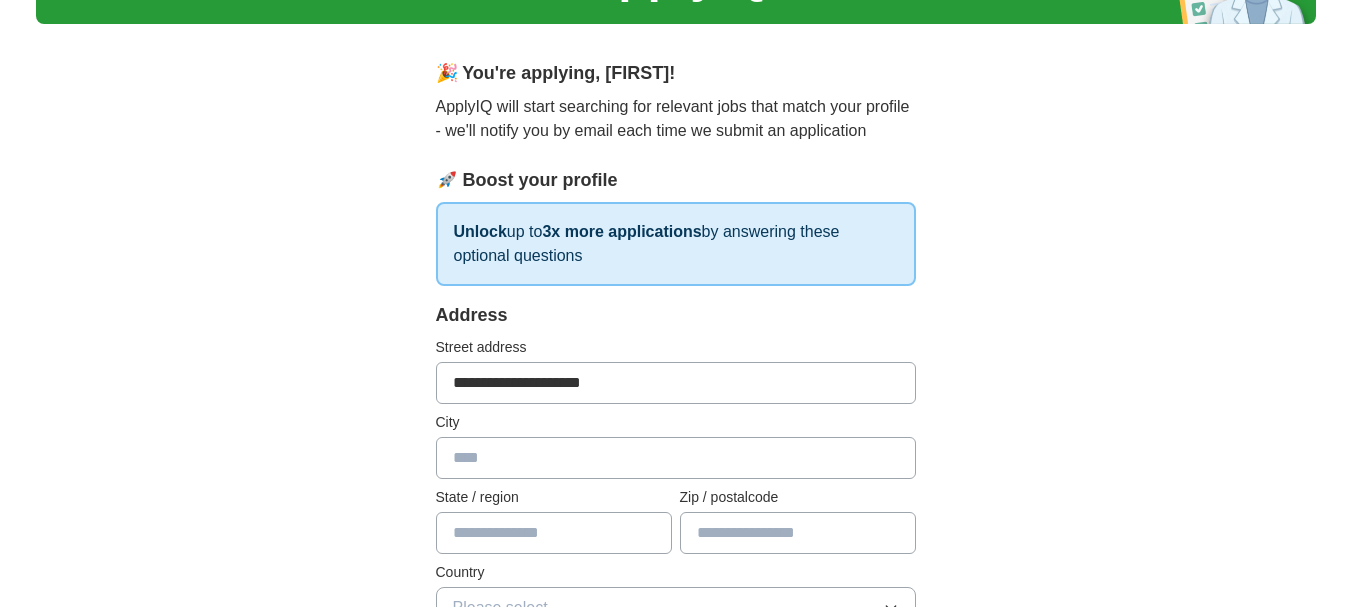 type on "**********" 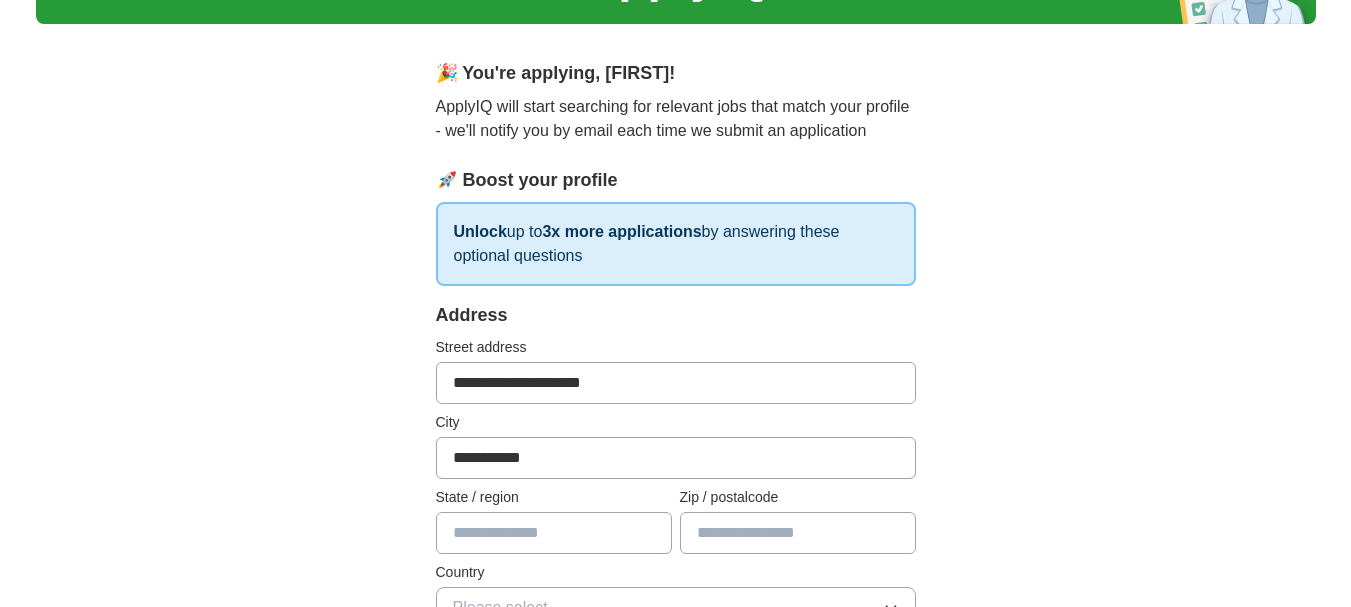 type on "**" 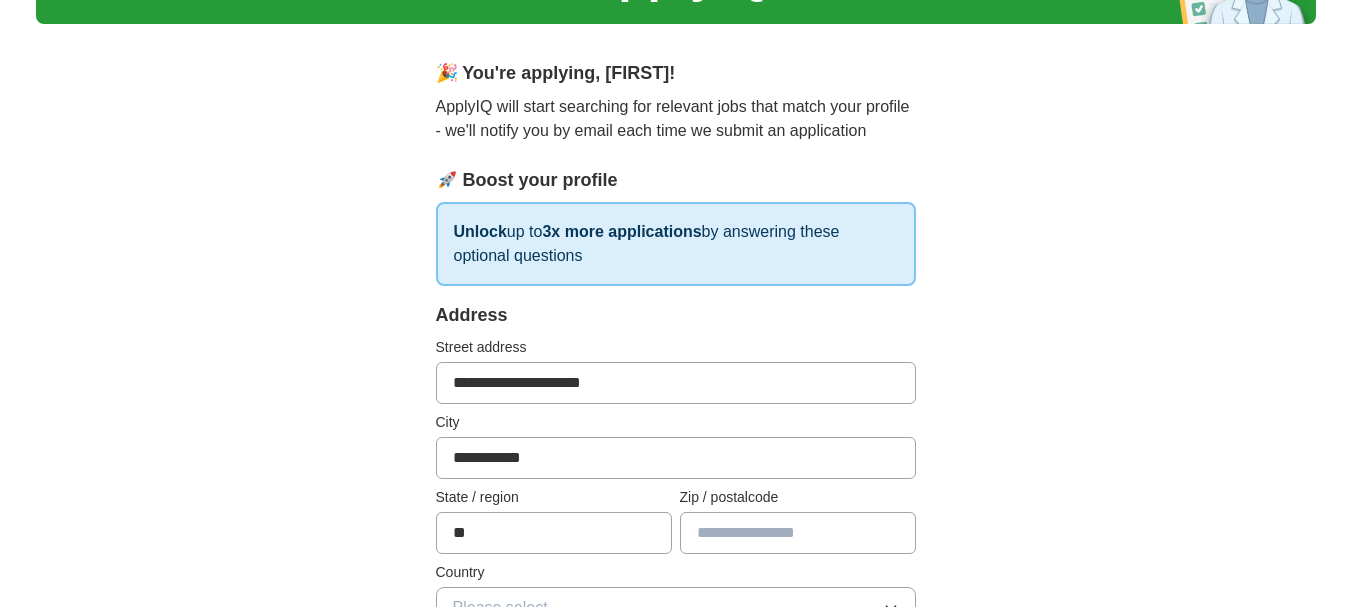 type on "*****" 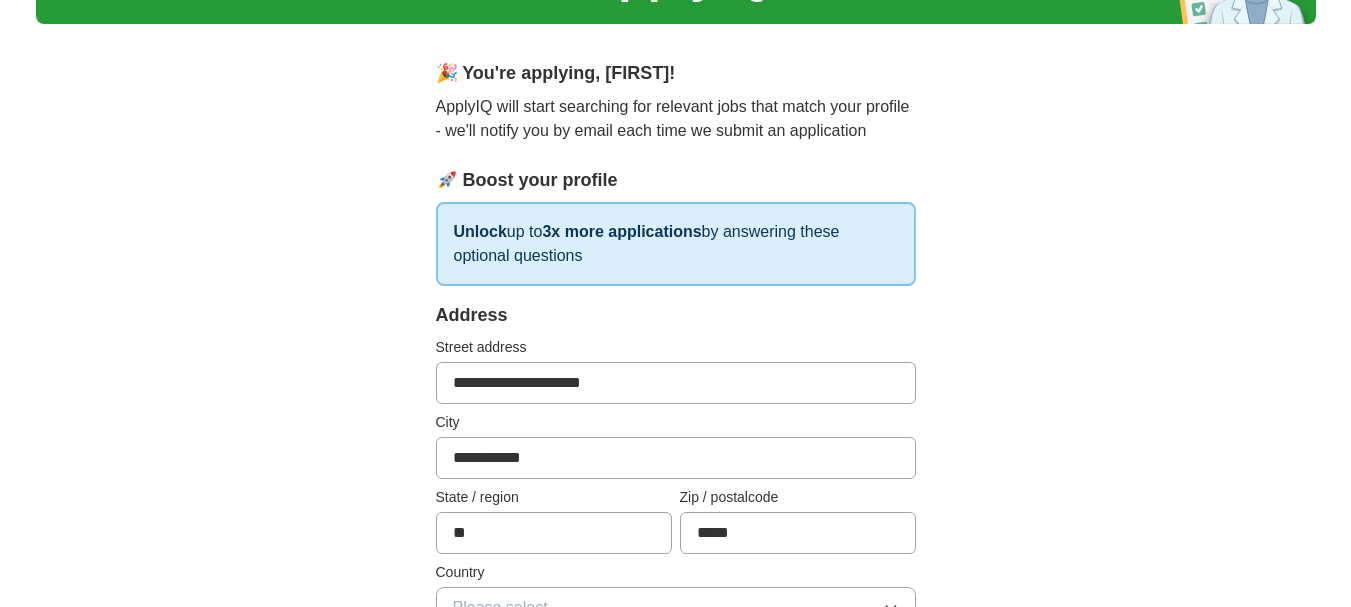 click on "**********" at bounding box center [676, 383] 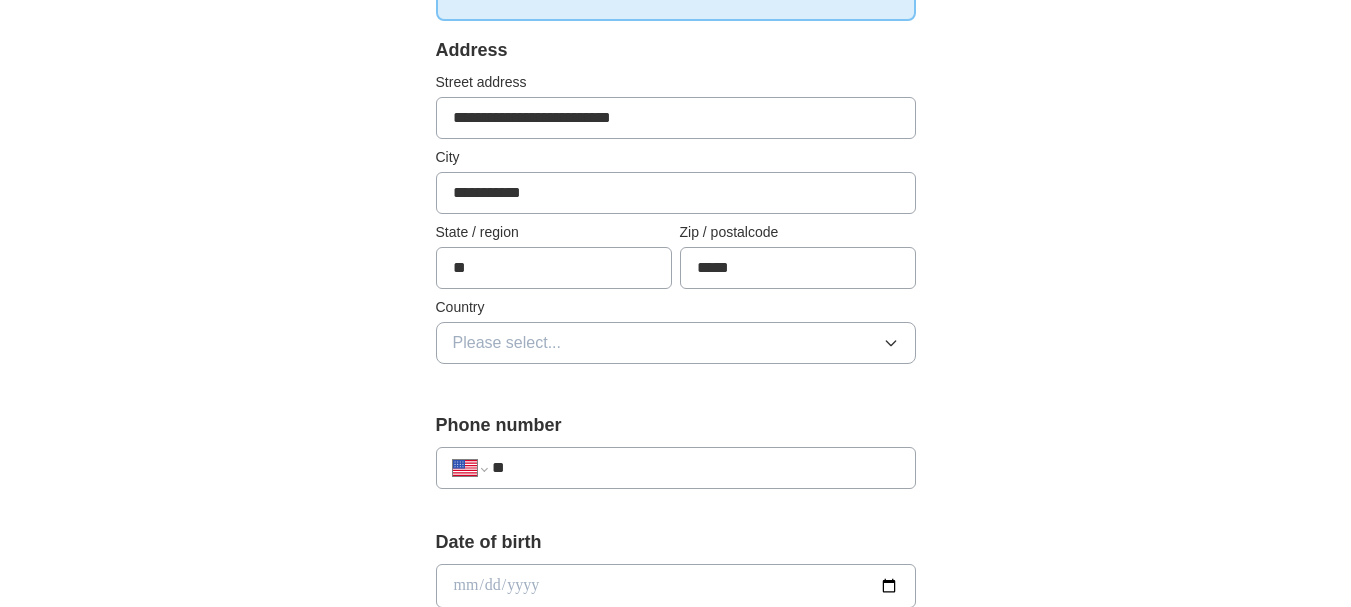scroll, scrollTop: 400, scrollLeft: 0, axis: vertical 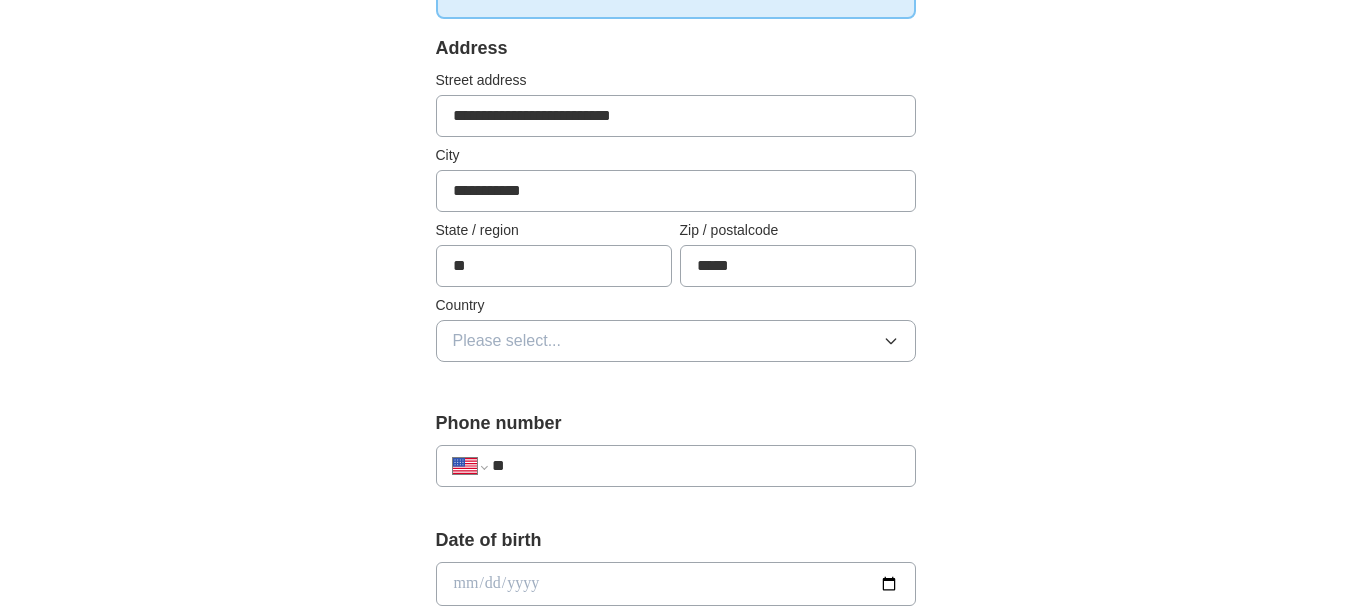 type on "**********" 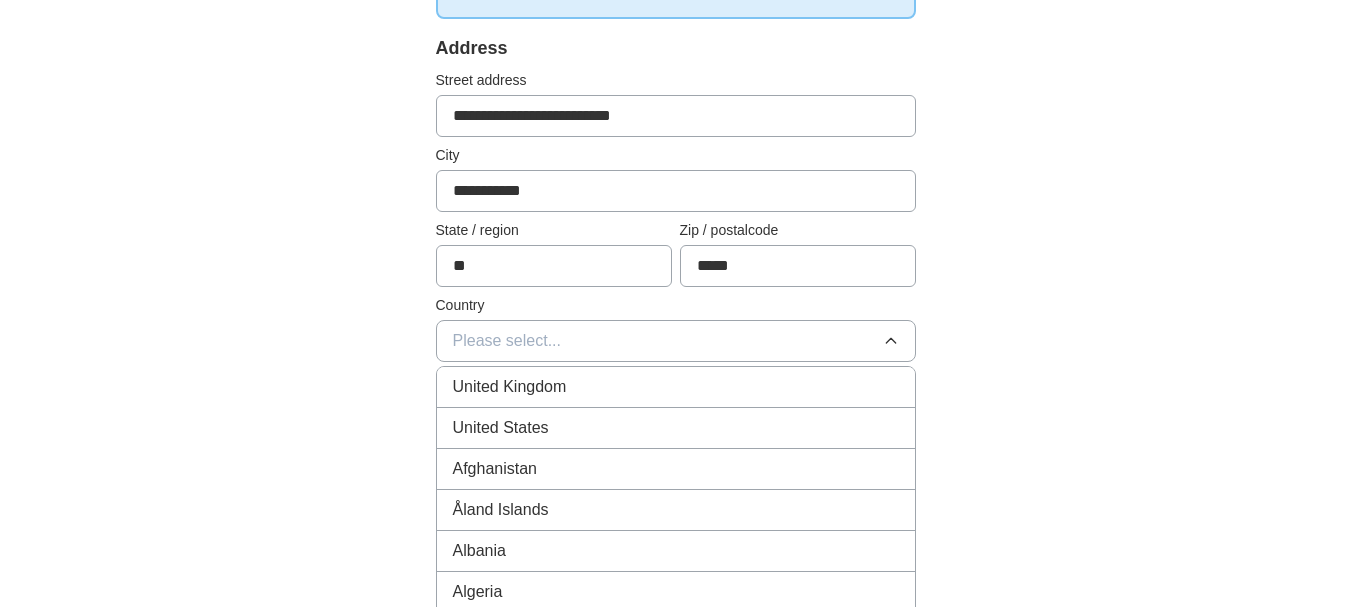 click on "United States" at bounding box center (501, 428) 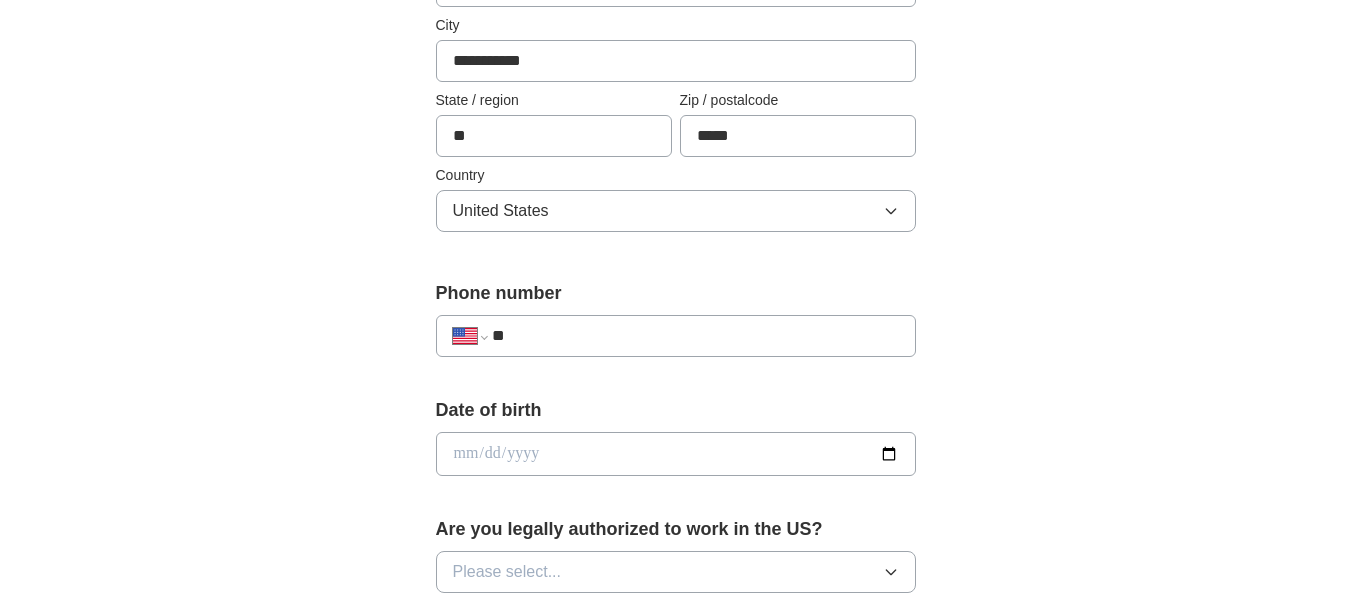 scroll, scrollTop: 533, scrollLeft: 0, axis: vertical 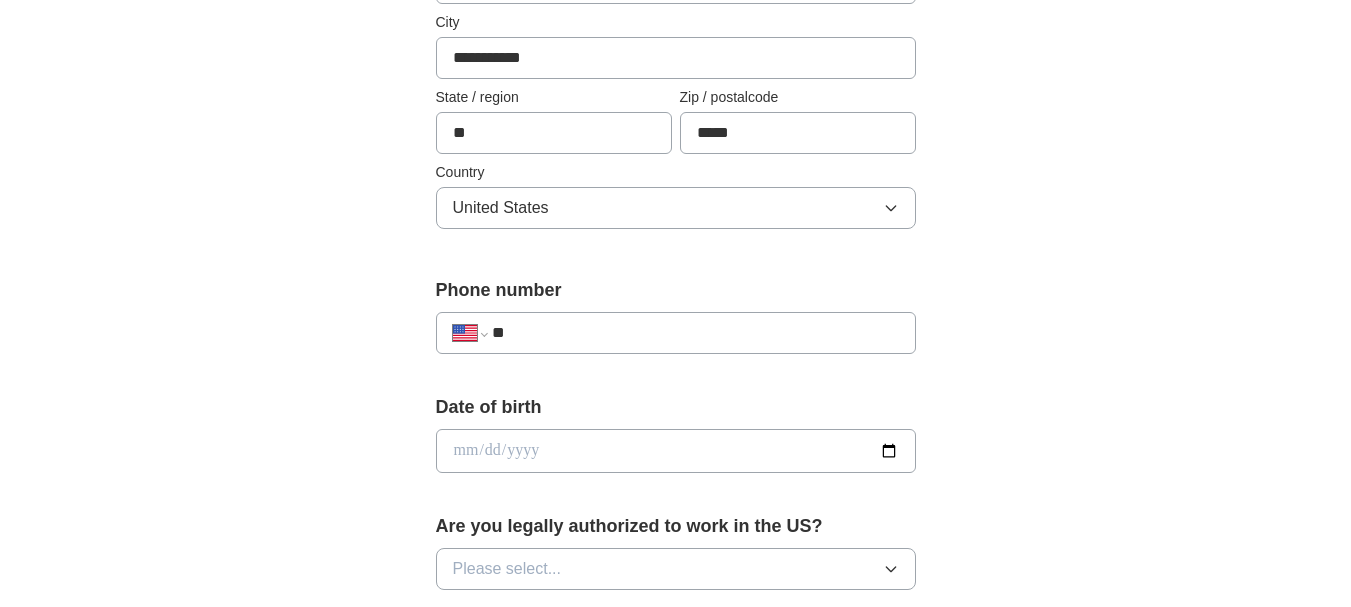 click on "**" at bounding box center (695, 333) 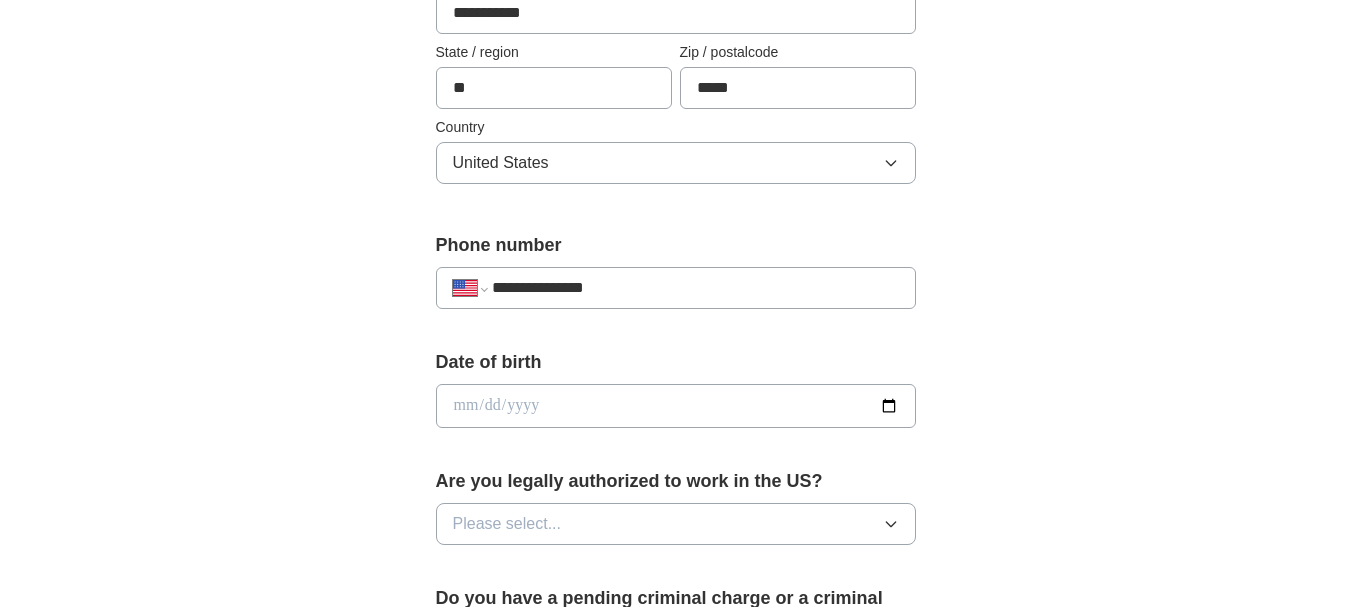 scroll, scrollTop: 600, scrollLeft: 0, axis: vertical 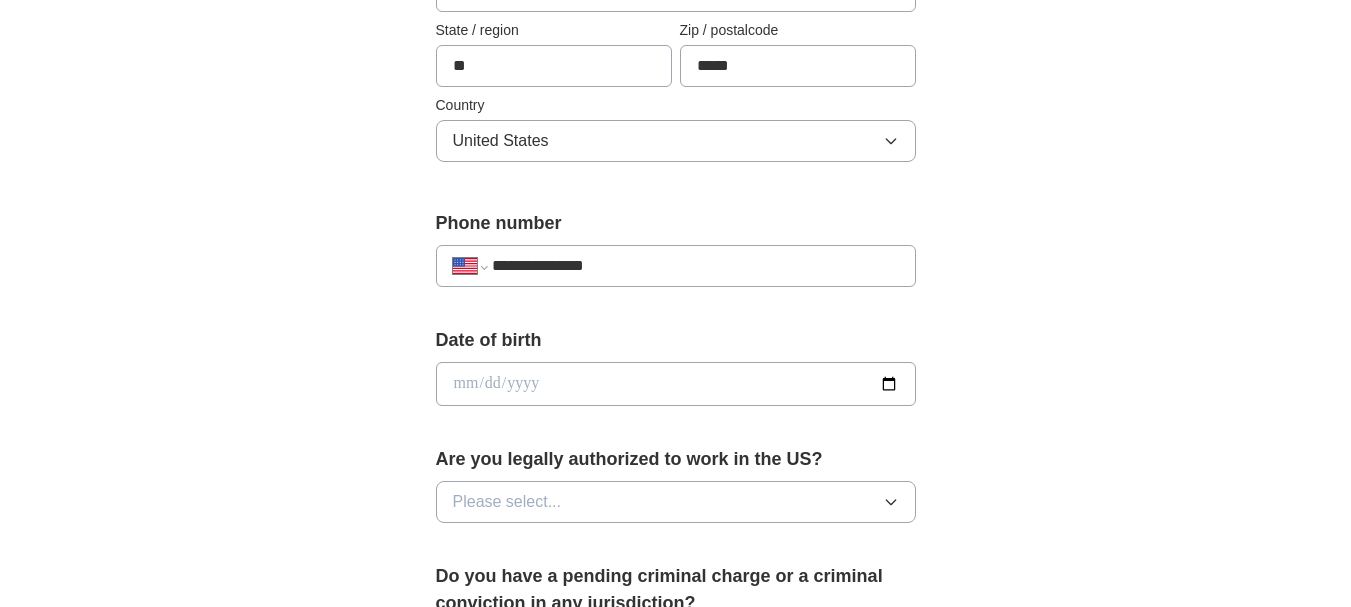 type on "**********" 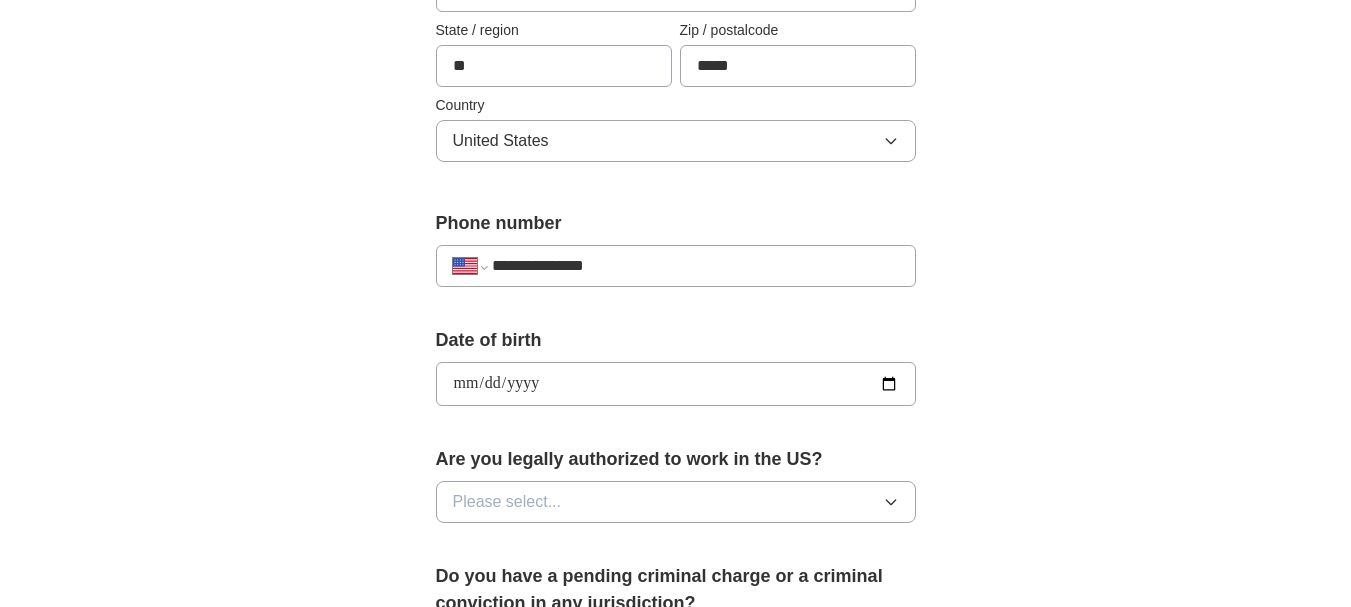 type on "**********" 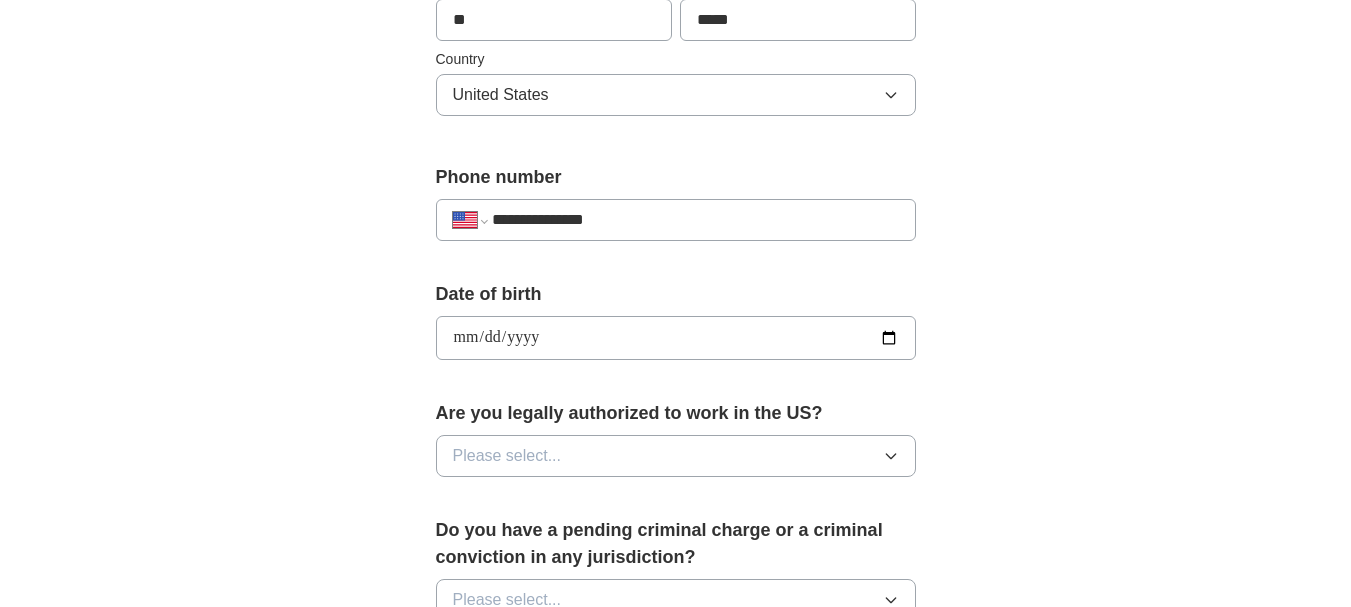 scroll, scrollTop: 667, scrollLeft: 0, axis: vertical 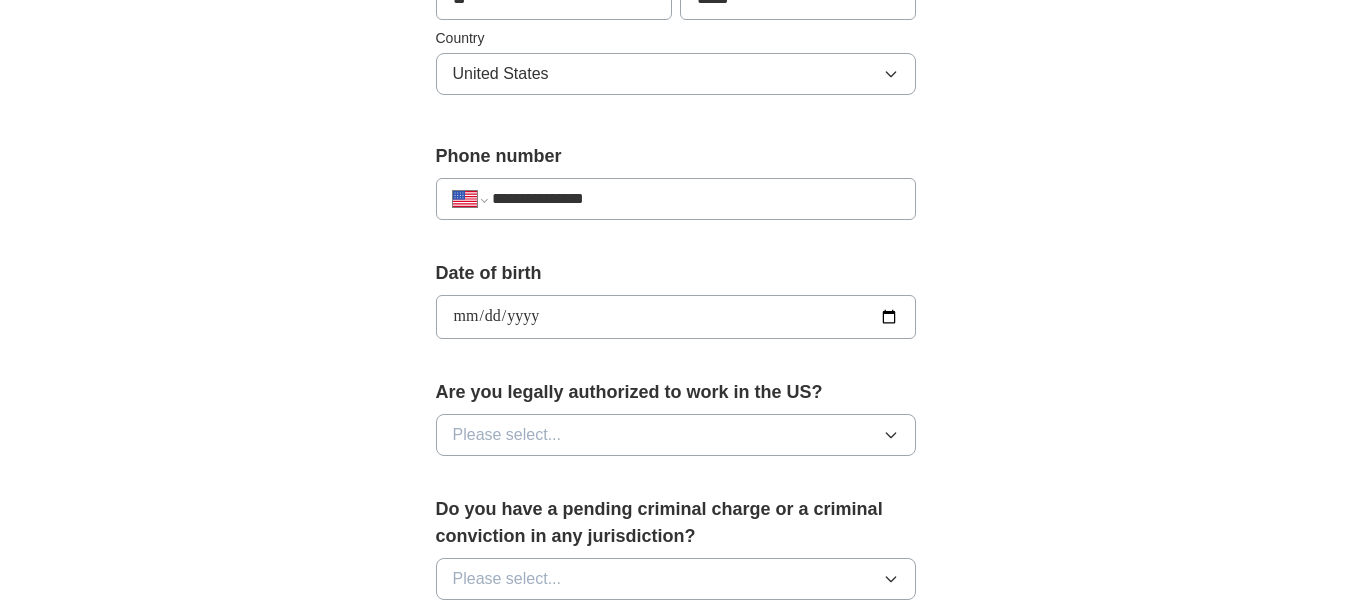 click 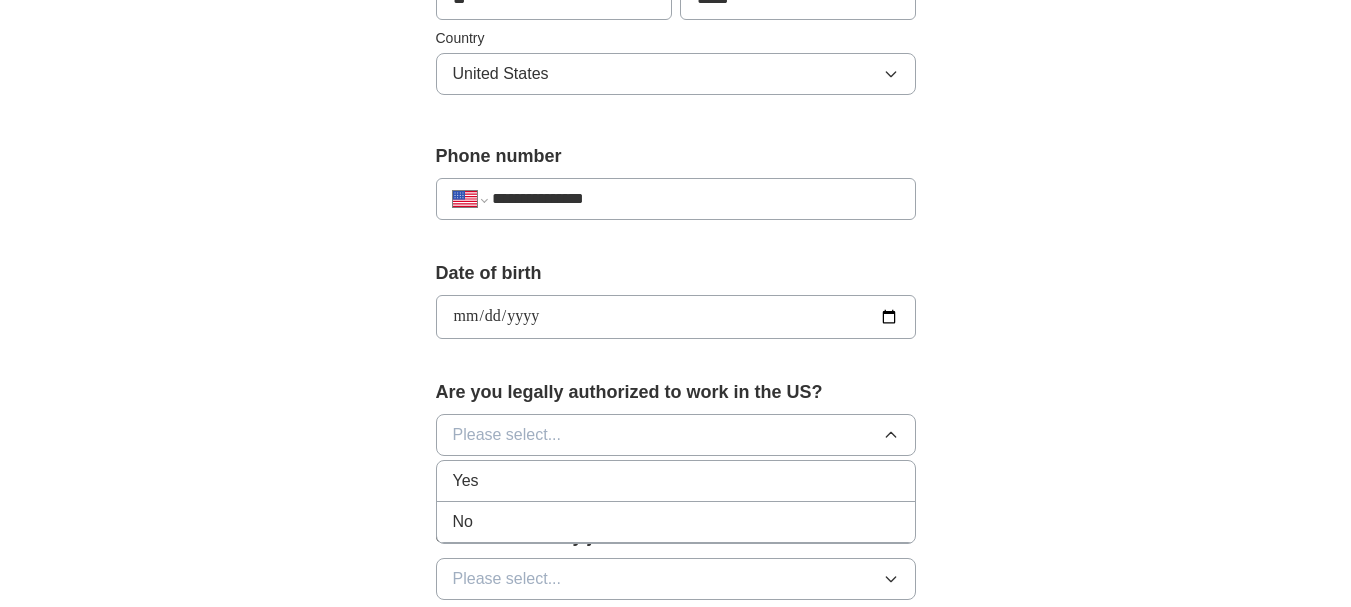click on "Yes" at bounding box center (466, 481) 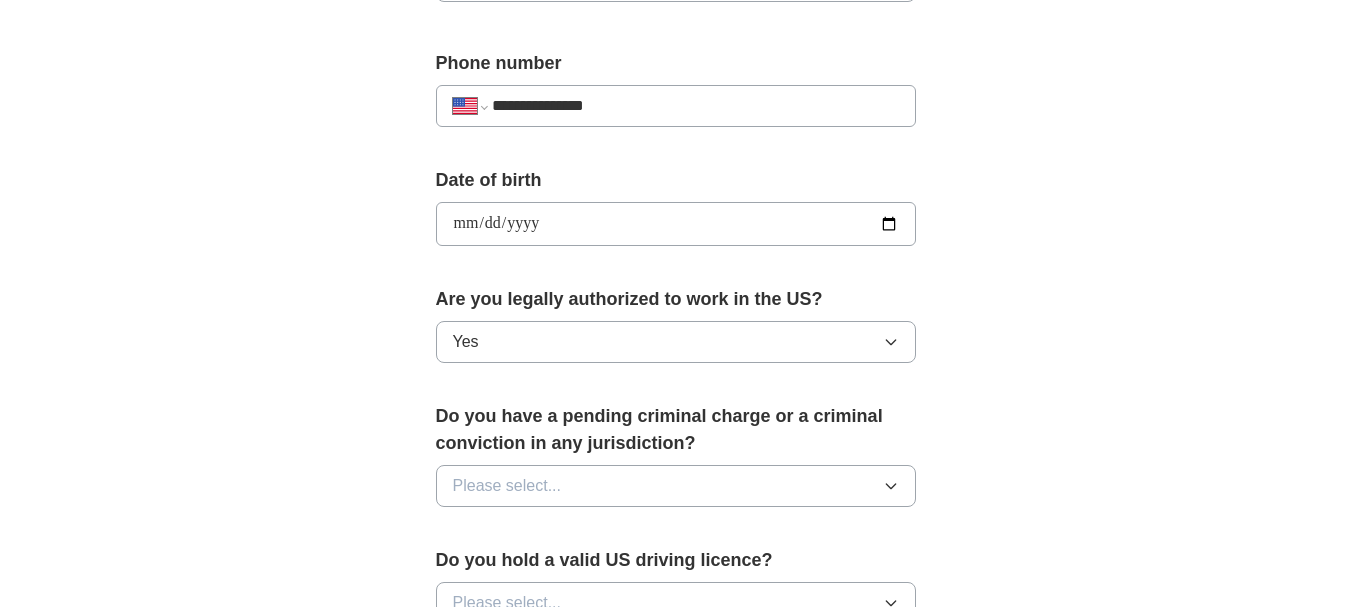 scroll, scrollTop: 867, scrollLeft: 0, axis: vertical 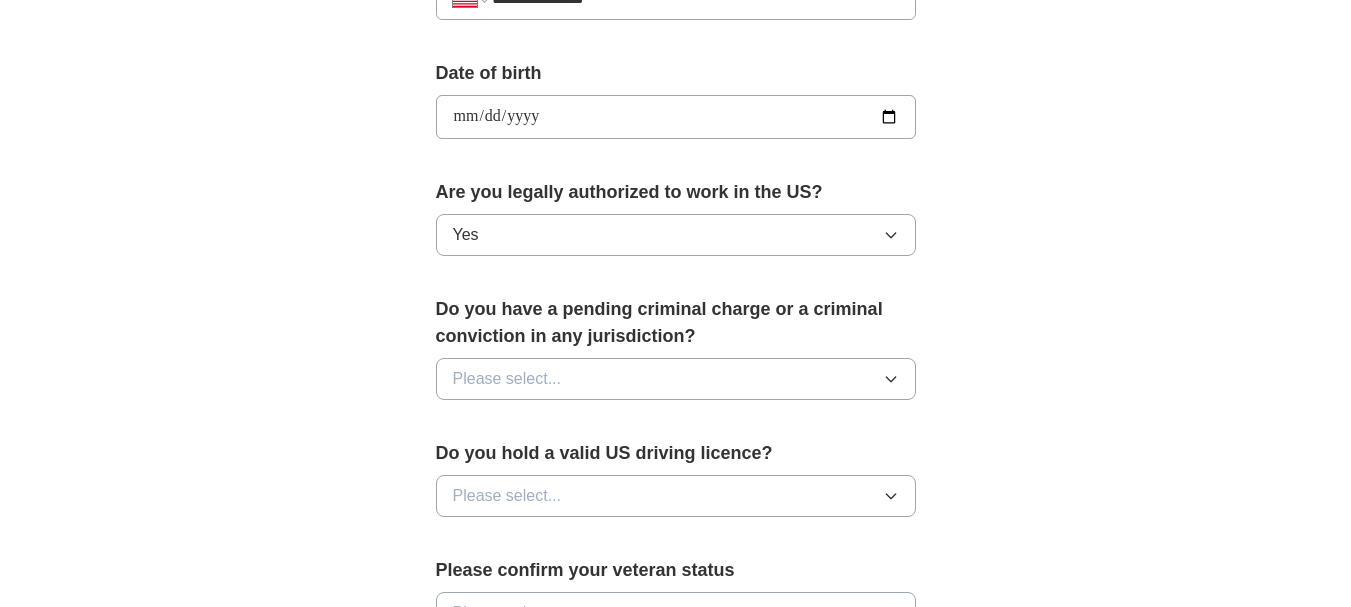 click 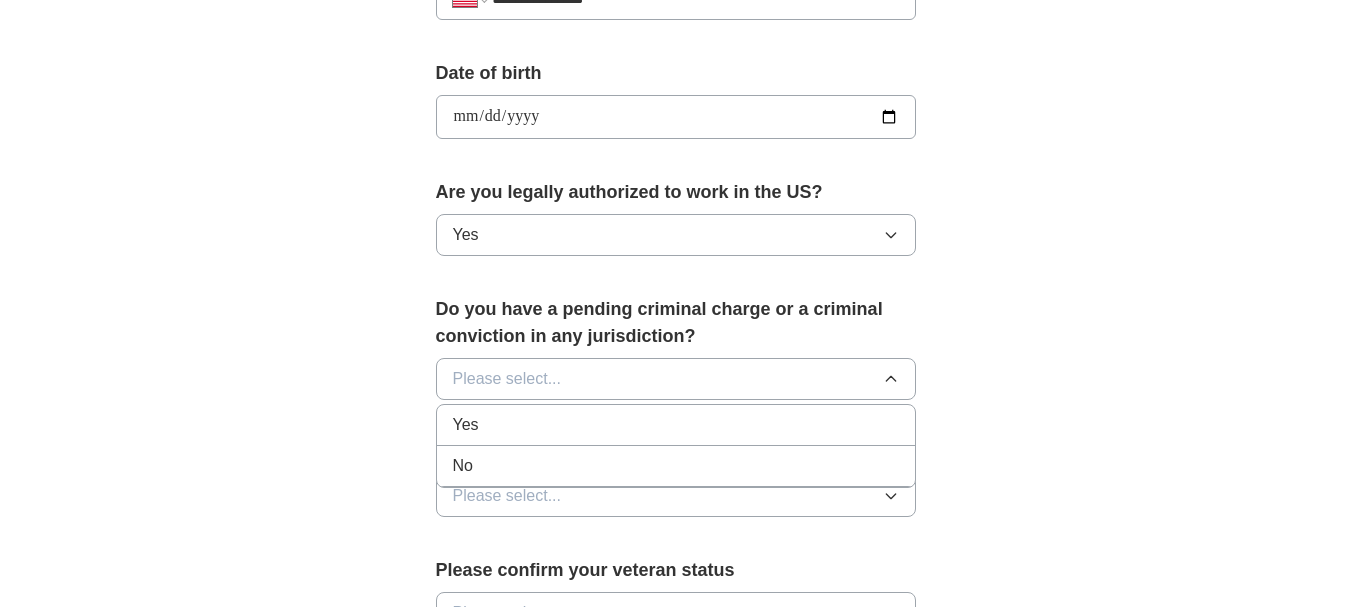 click on "No" at bounding box center (463, 466) 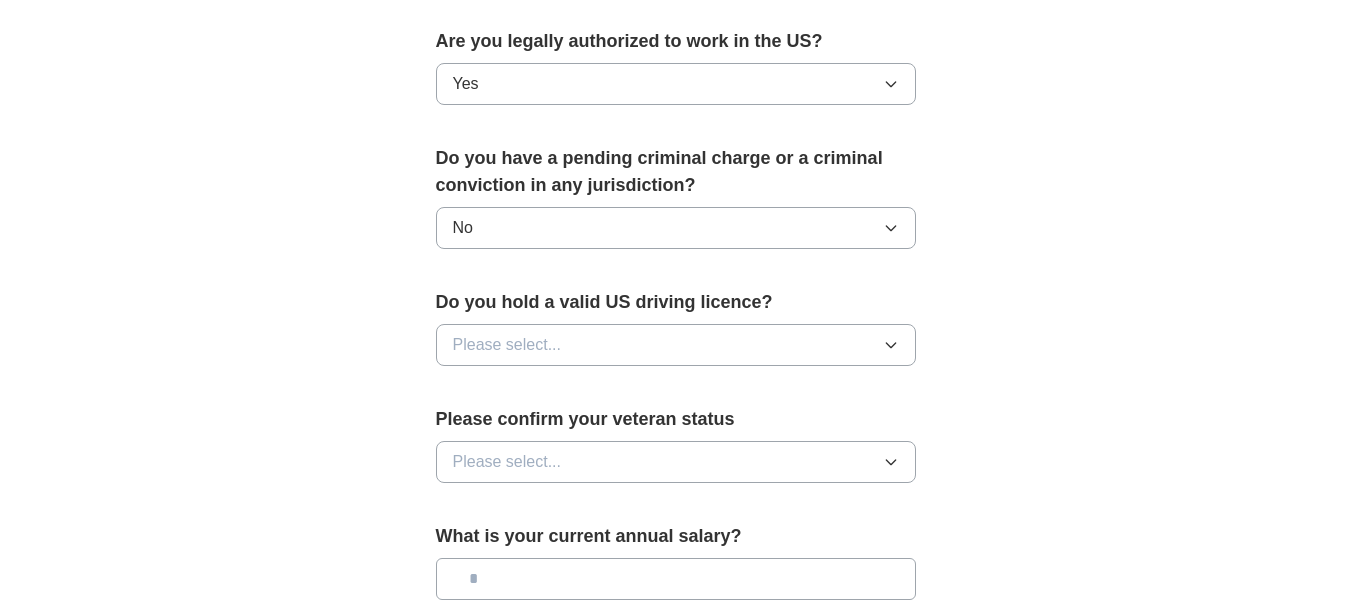 scroll, scrollTop: 1067, scrollLeft: 0, axis: vertical 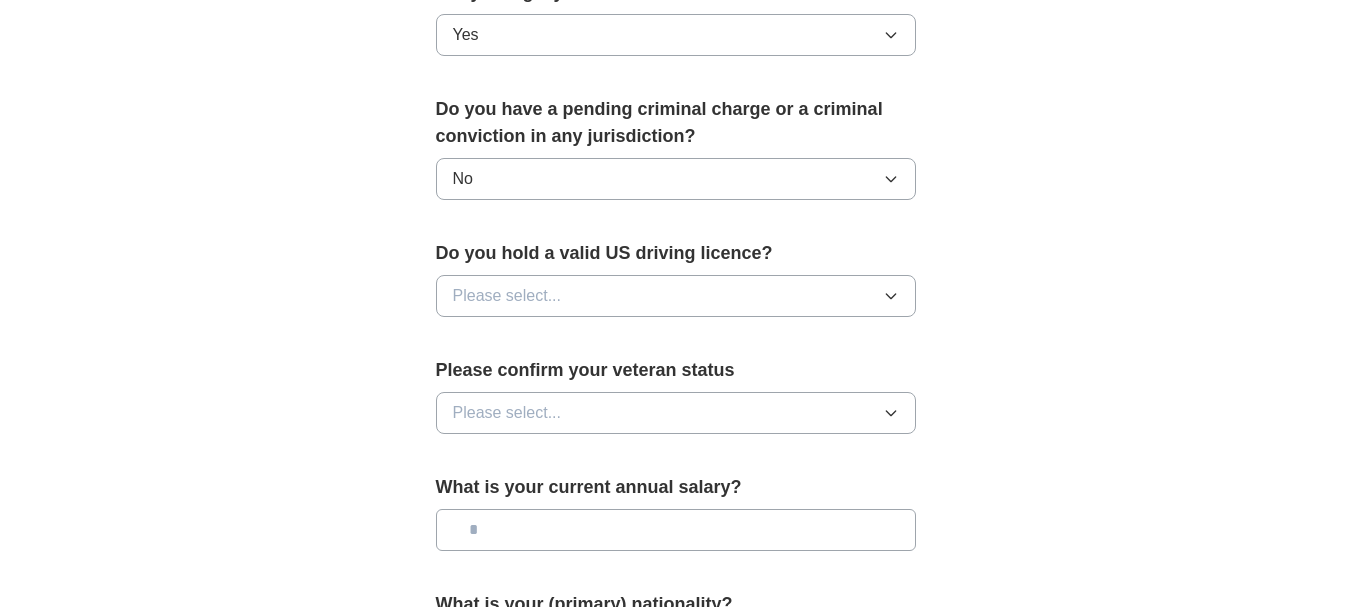 click on "Please select..." at bounding box center (676, 296) 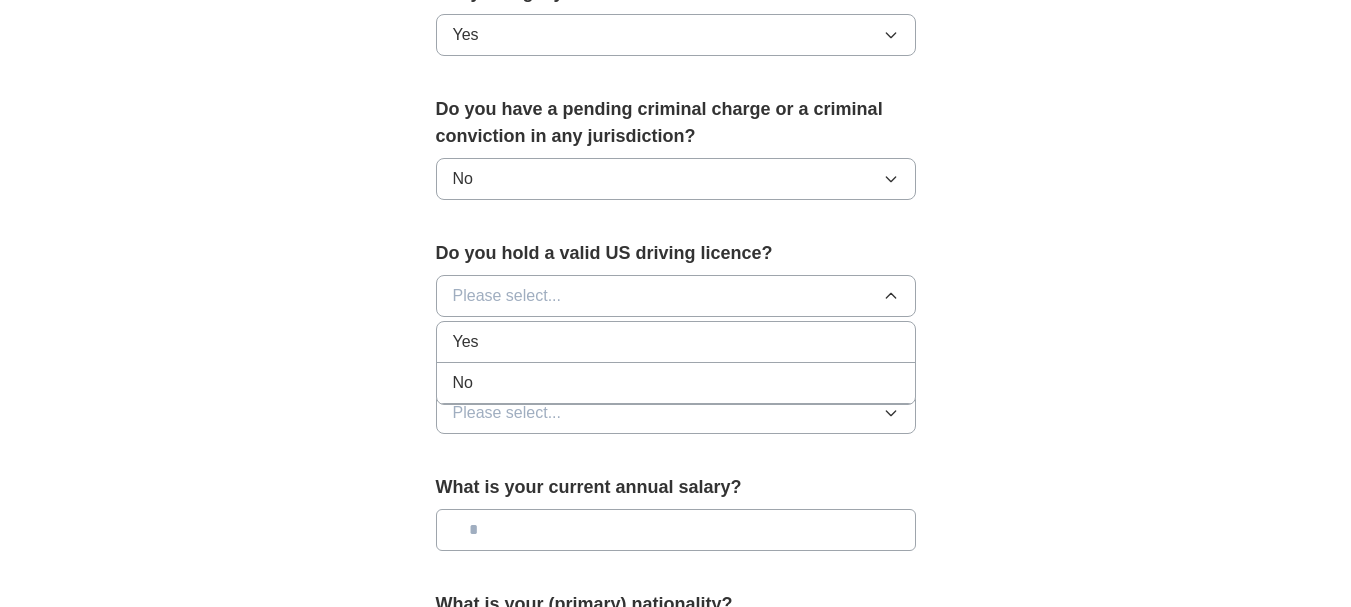 click on "Yes" at bounding box center [466, 342] 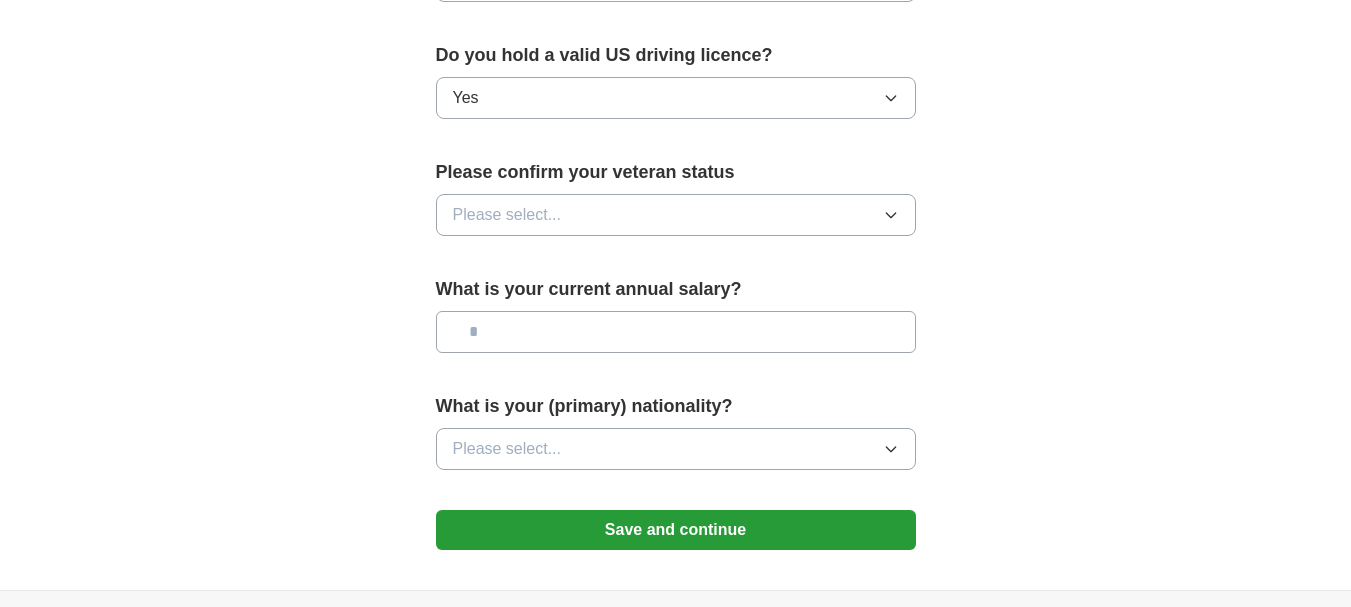 scroll, scrollTop: 1267, scrollLeft: 0, axis: vertical 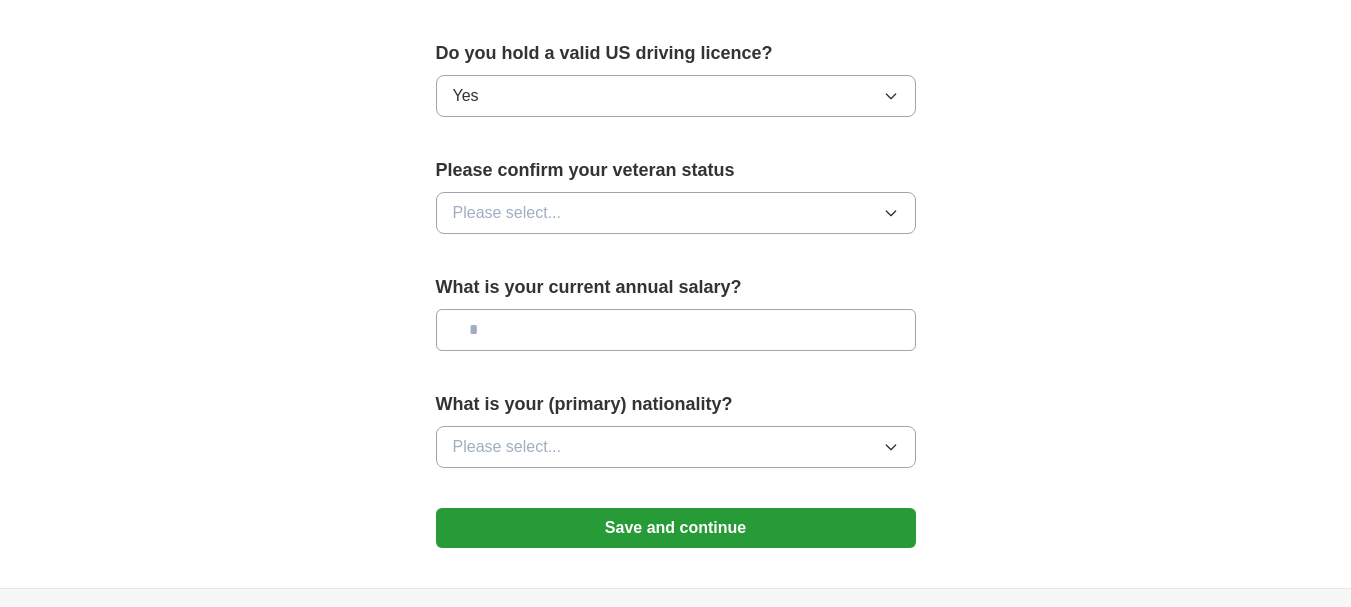 click on "Please select..." at bounding box center (676, 213) 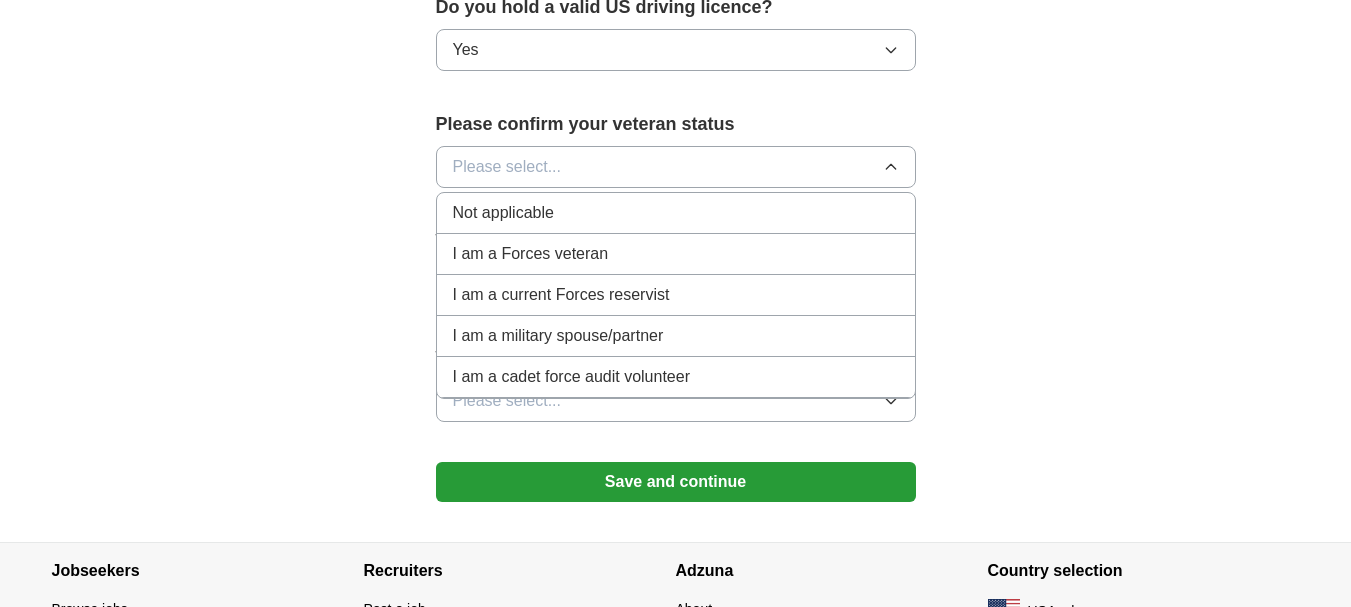 scroll, scrollTop: 1333, scrollLeft: 0, axis: vertical 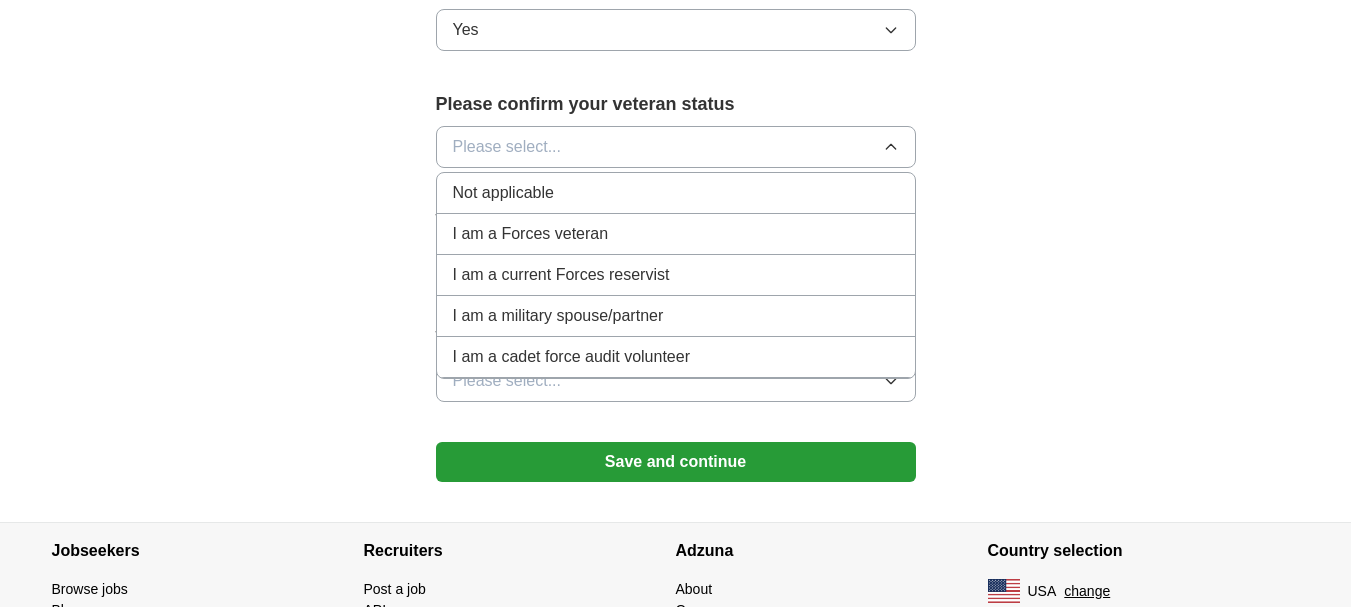 click on "I am a  Forces veteran" at bounding box center [531, 234] 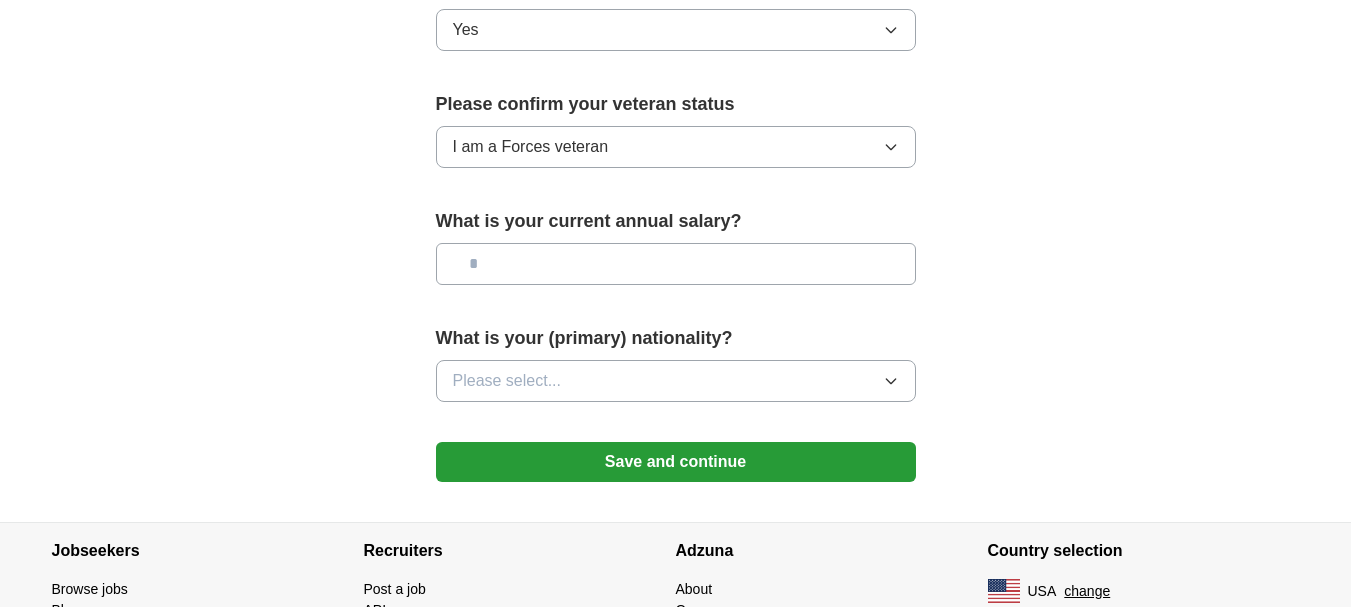 click at bounding box center (676, 264) 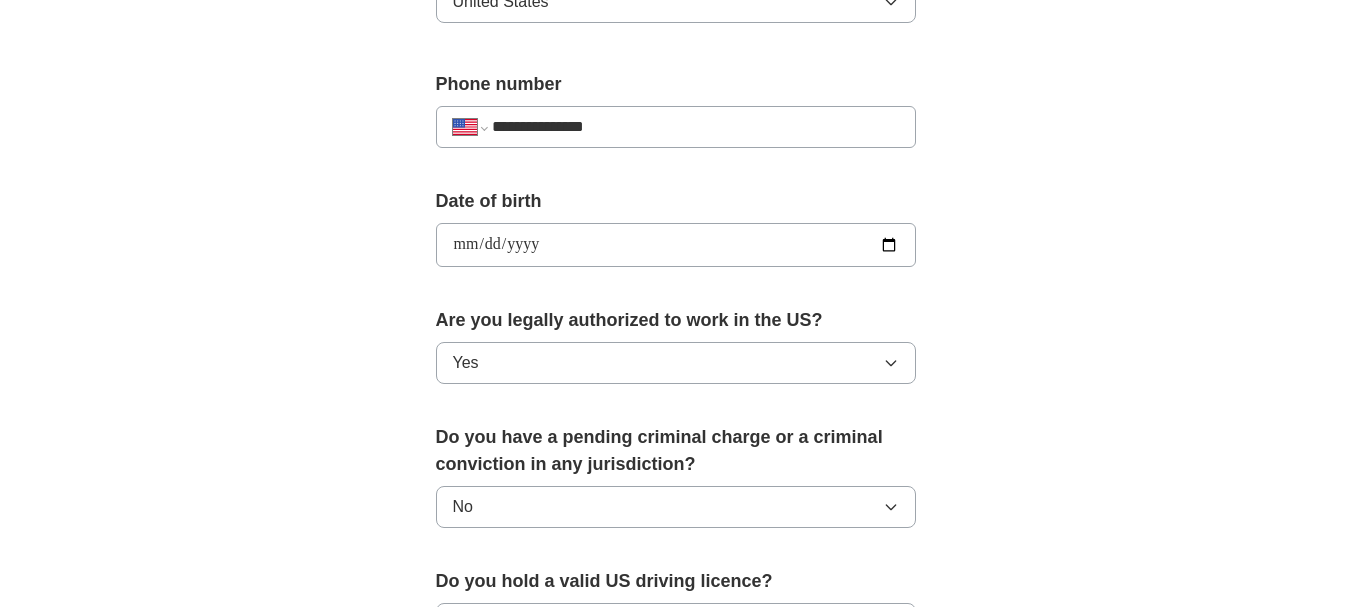 scroll, scrollTop: 733, scrollLeft: 0, axis: vertical 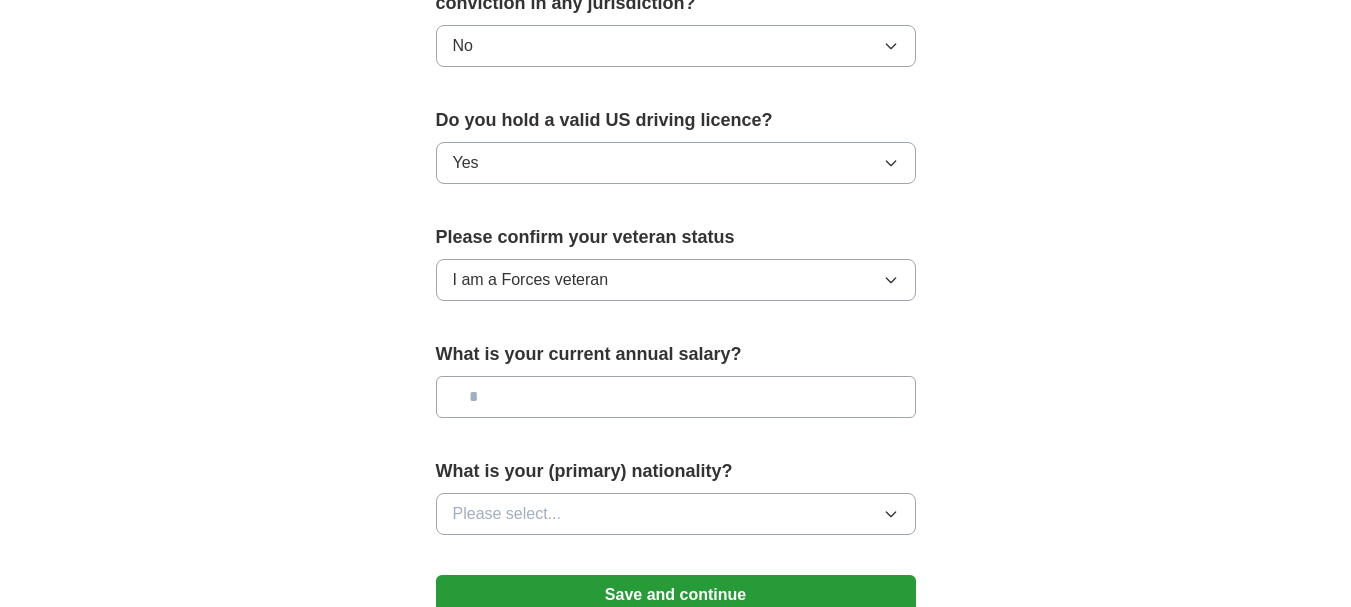 click at bounding box center [676, 397] 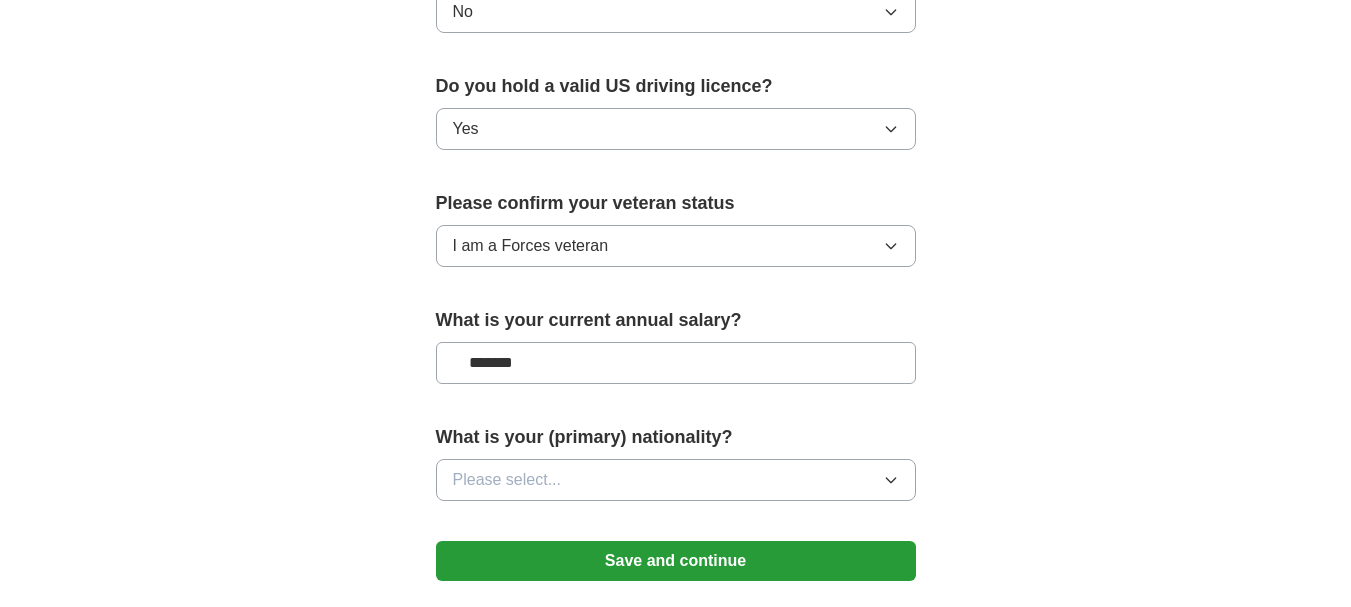 scroll, scrollTop: 1267, scrollLeft: 0, axis: vertical 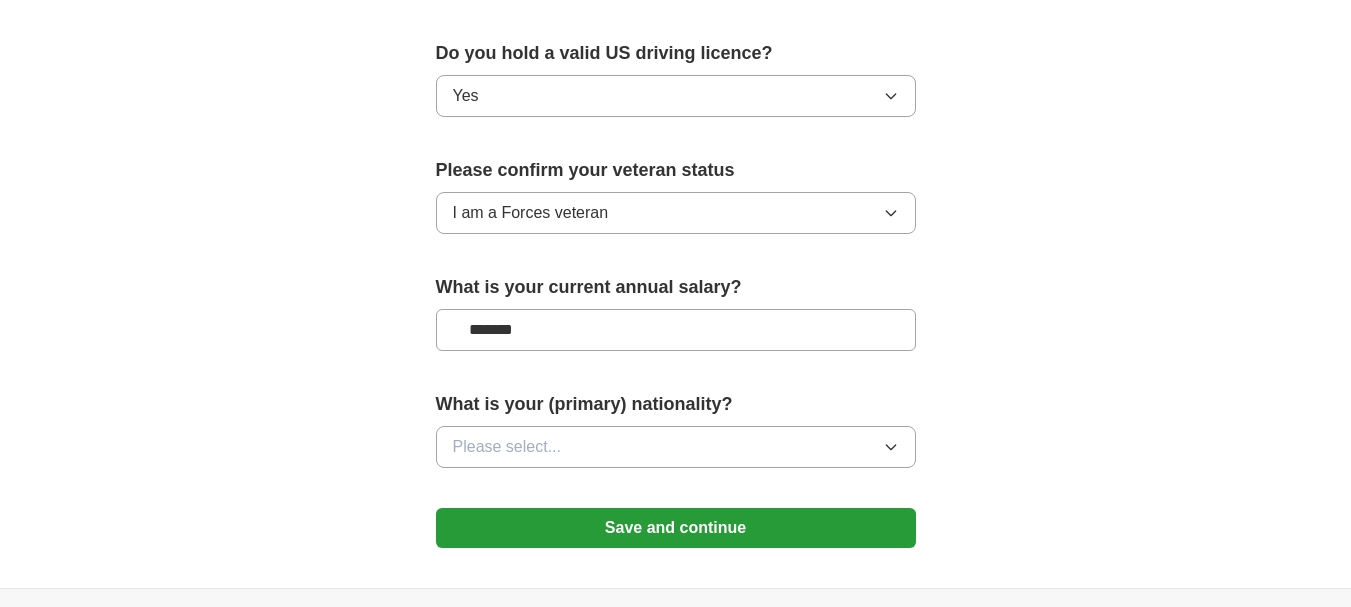 type on "*******" 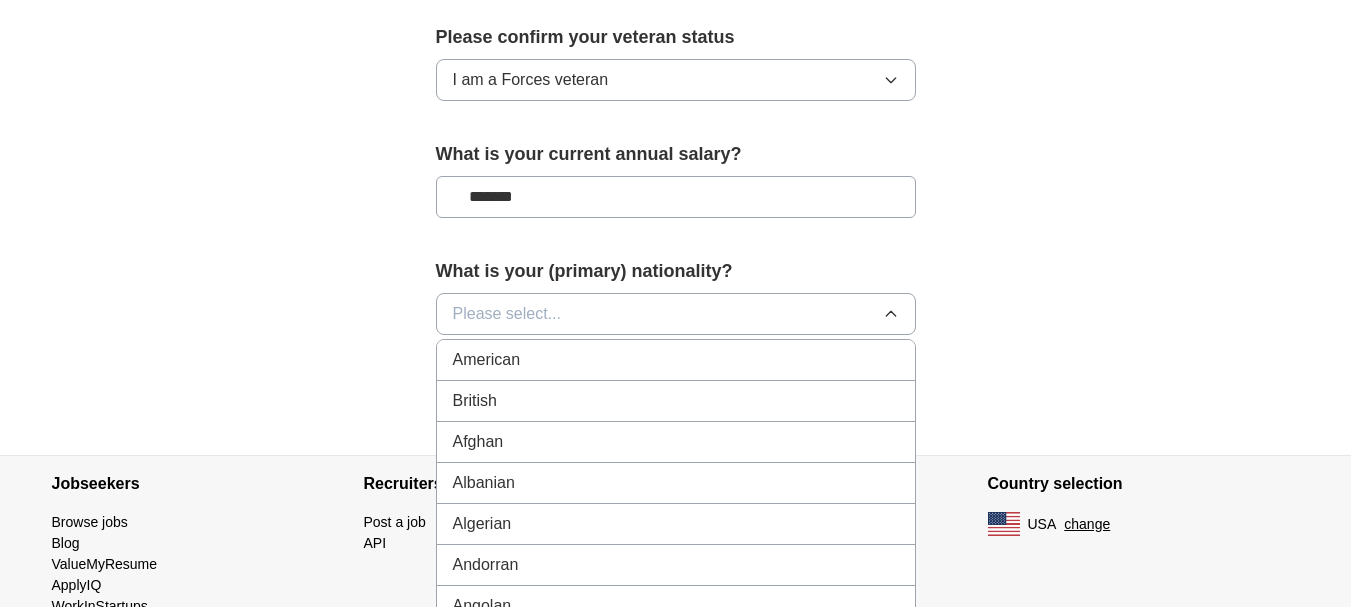 scroll, scrollTop: 1467, scrollLeft: 0, axis: vertical 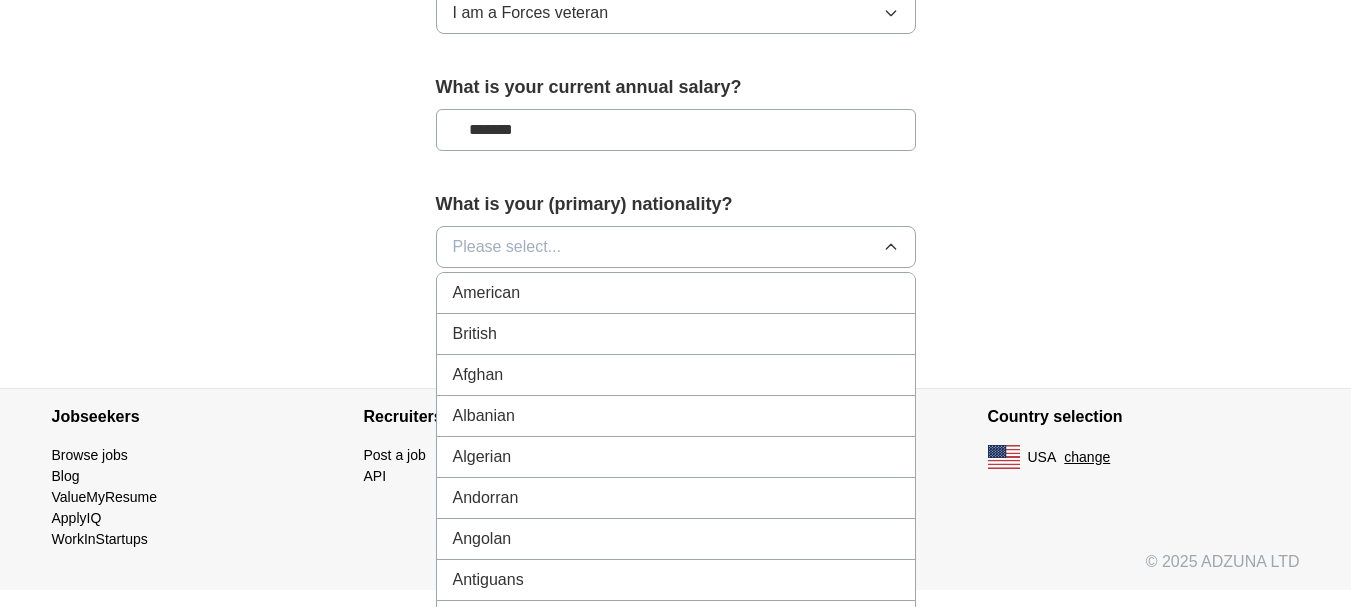click on "American" at bounding box center [487, 293] 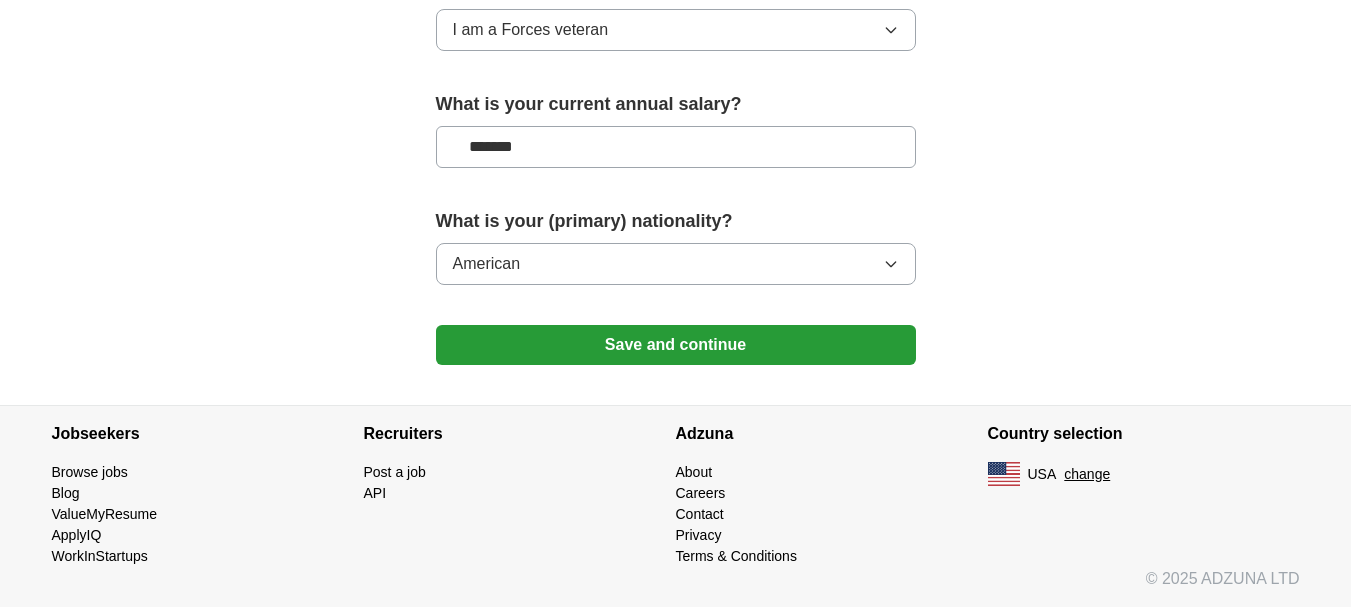 click on "Save and continue" at bounding box center [676, 345] 